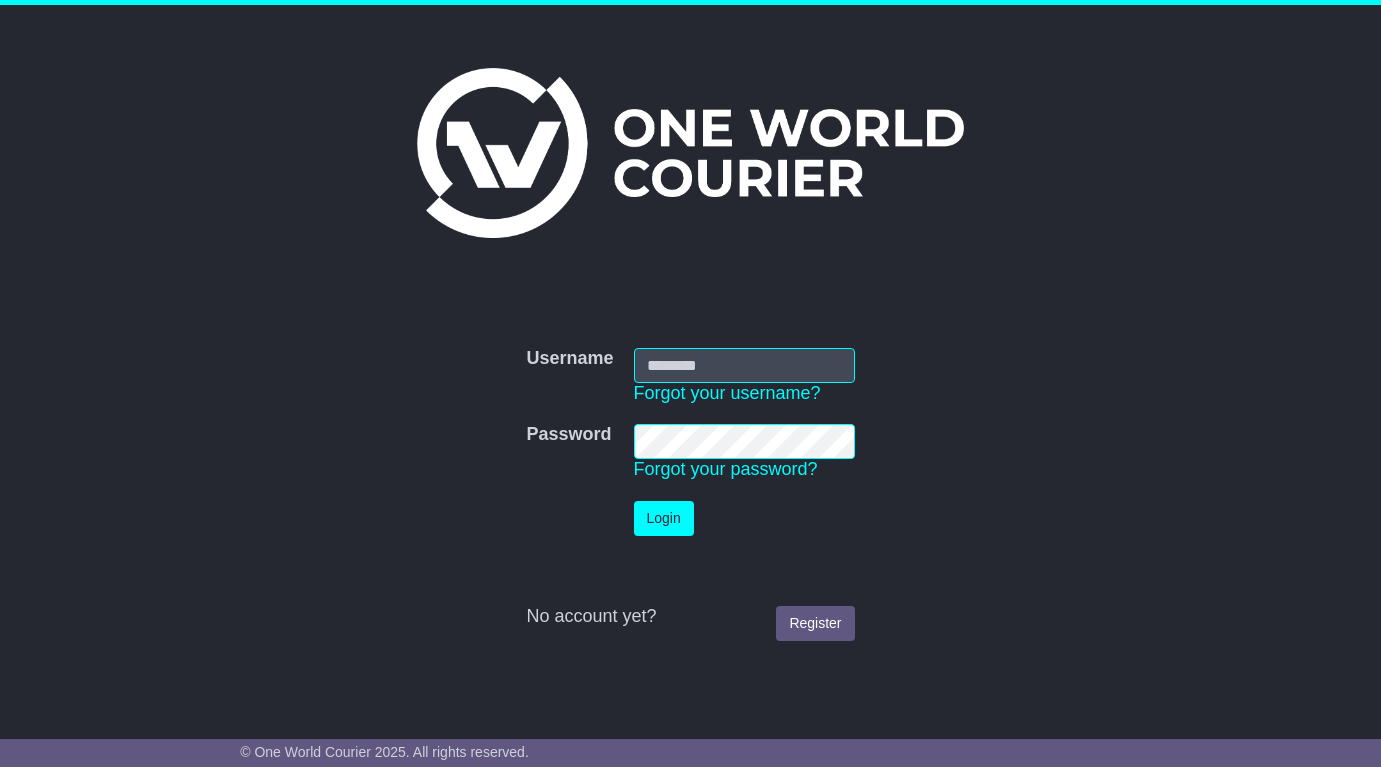scroll, scrollTop: 0, scrollLeft: 0, axis: both 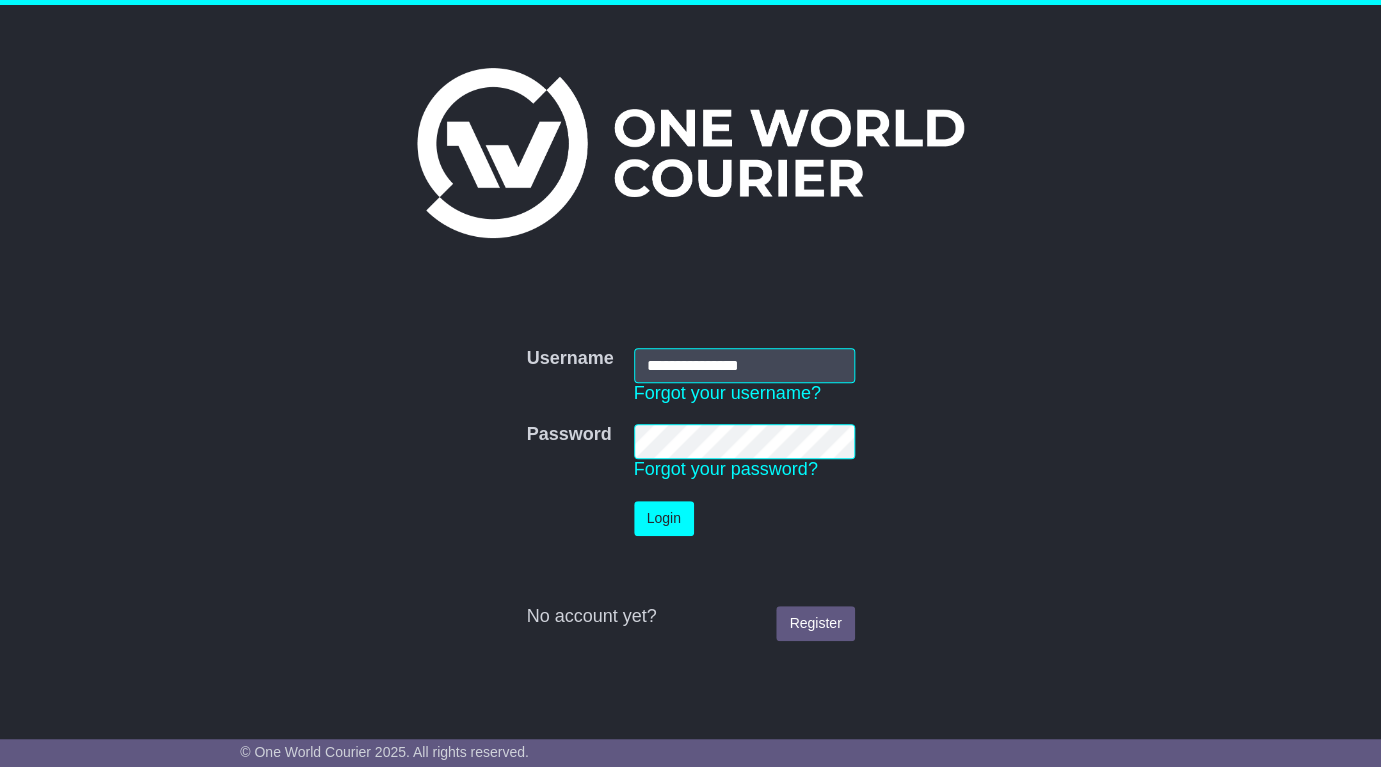 type on "**********" 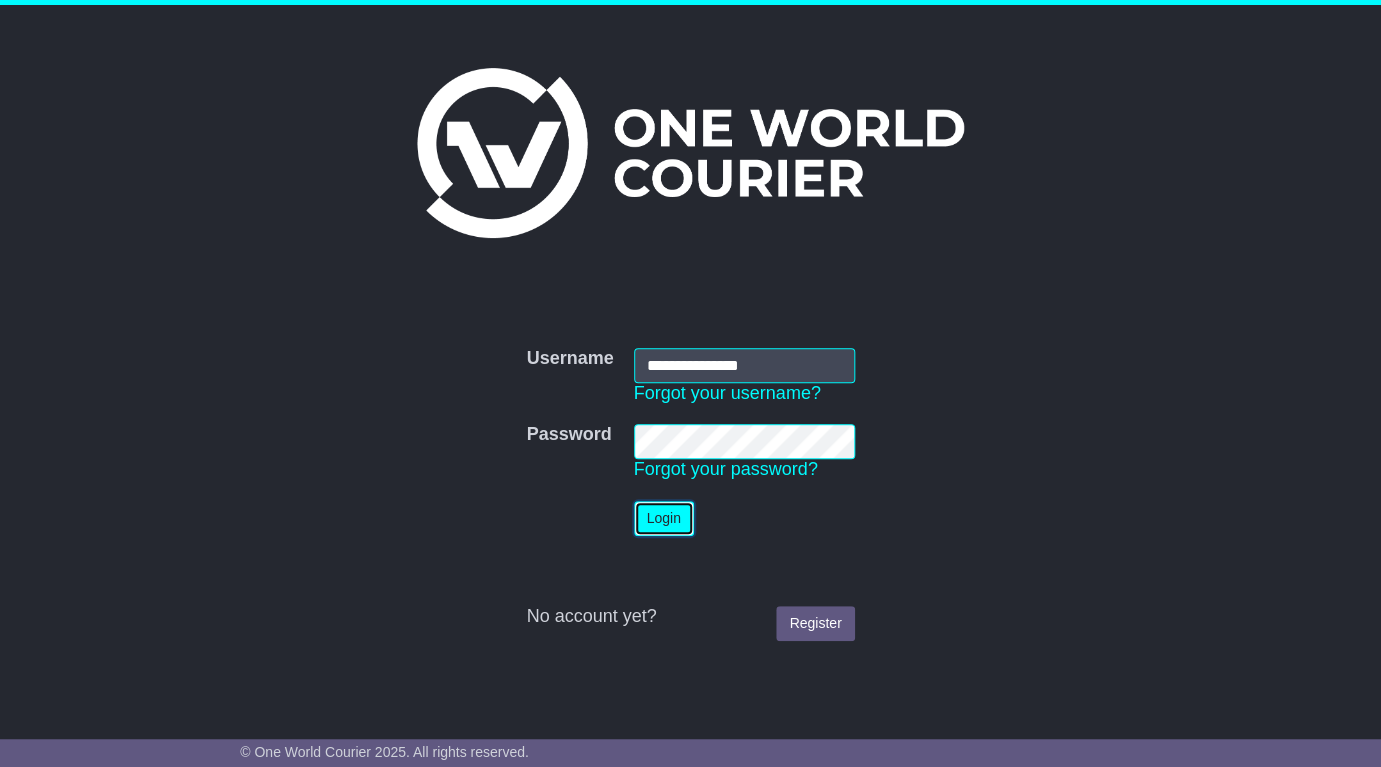 click on "Login" at bounding box center (664, 518) 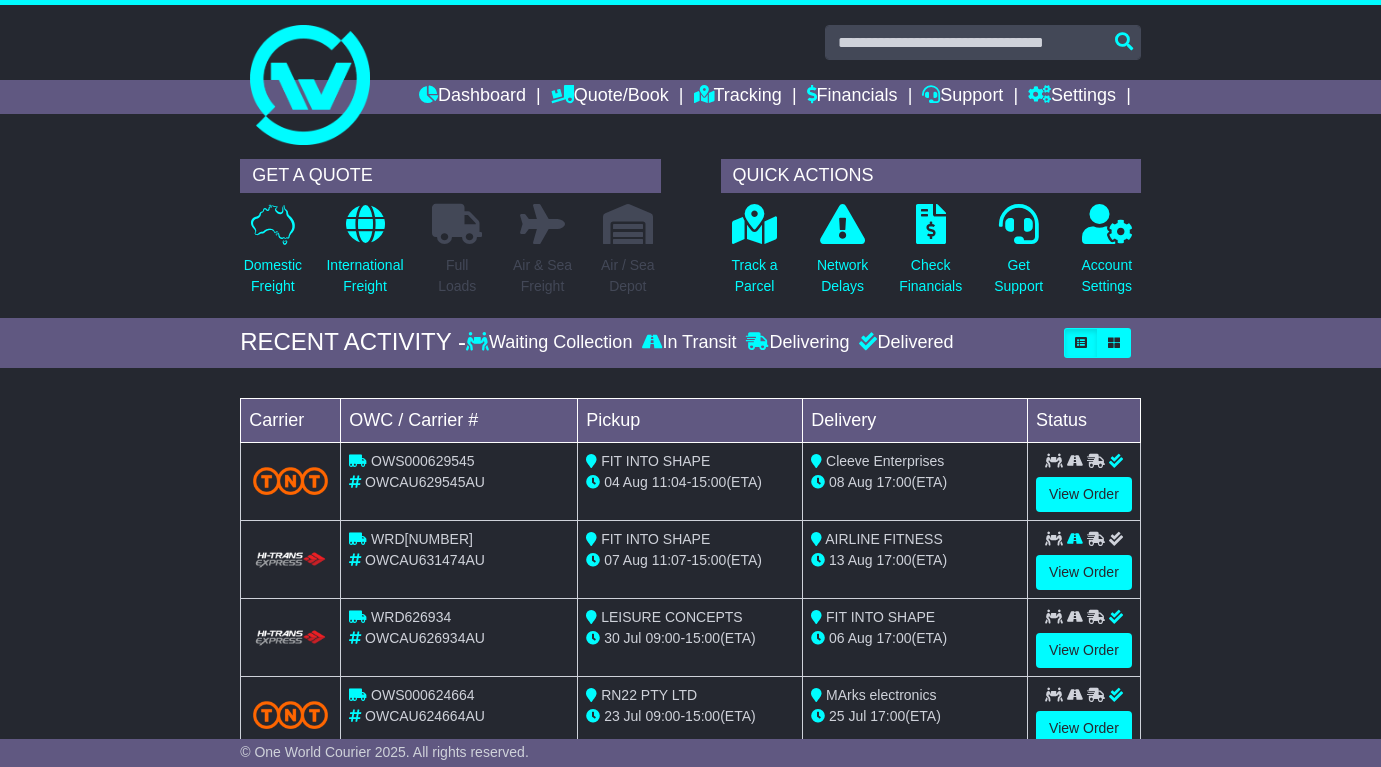 scroll, scrollTop: 0, scrollLeft: 0, axis: both 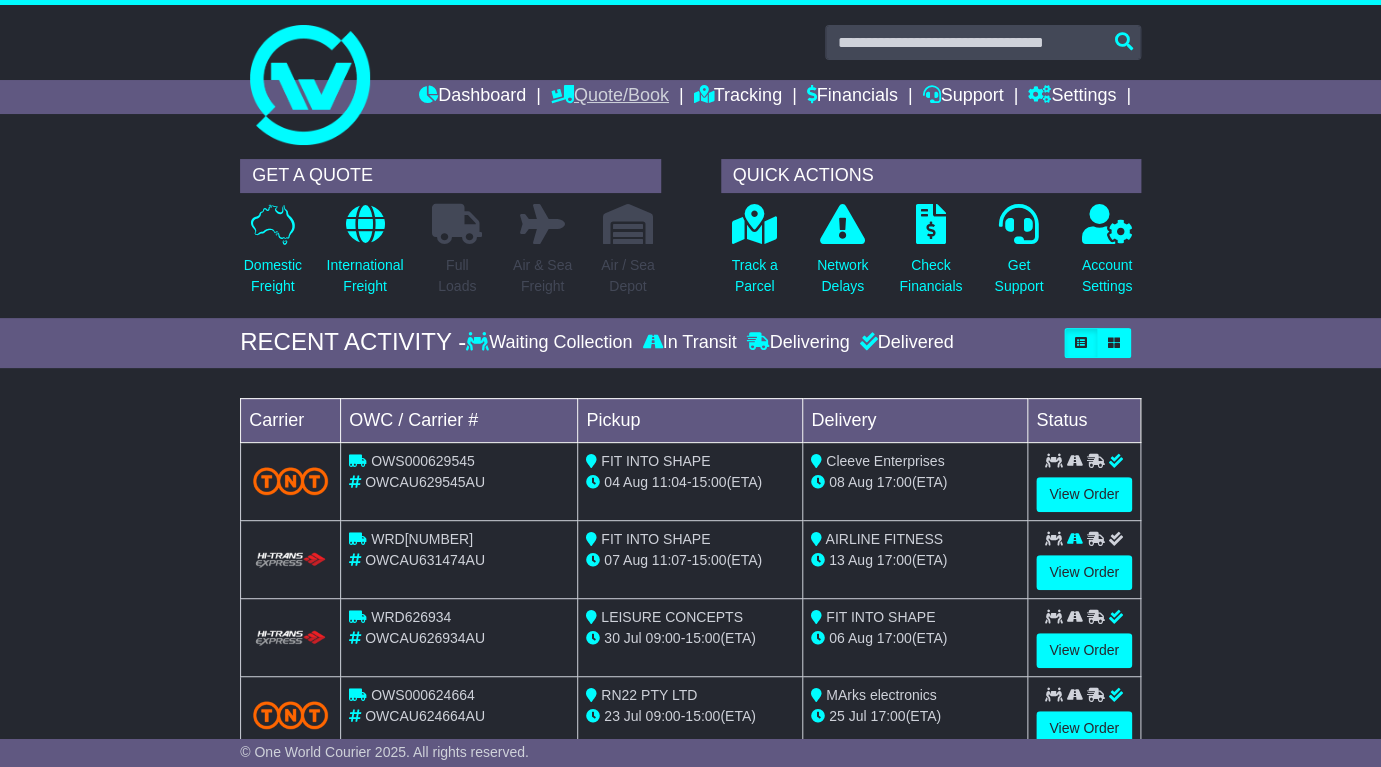 click on "Quote/Book" at bounding box center [610, 97] 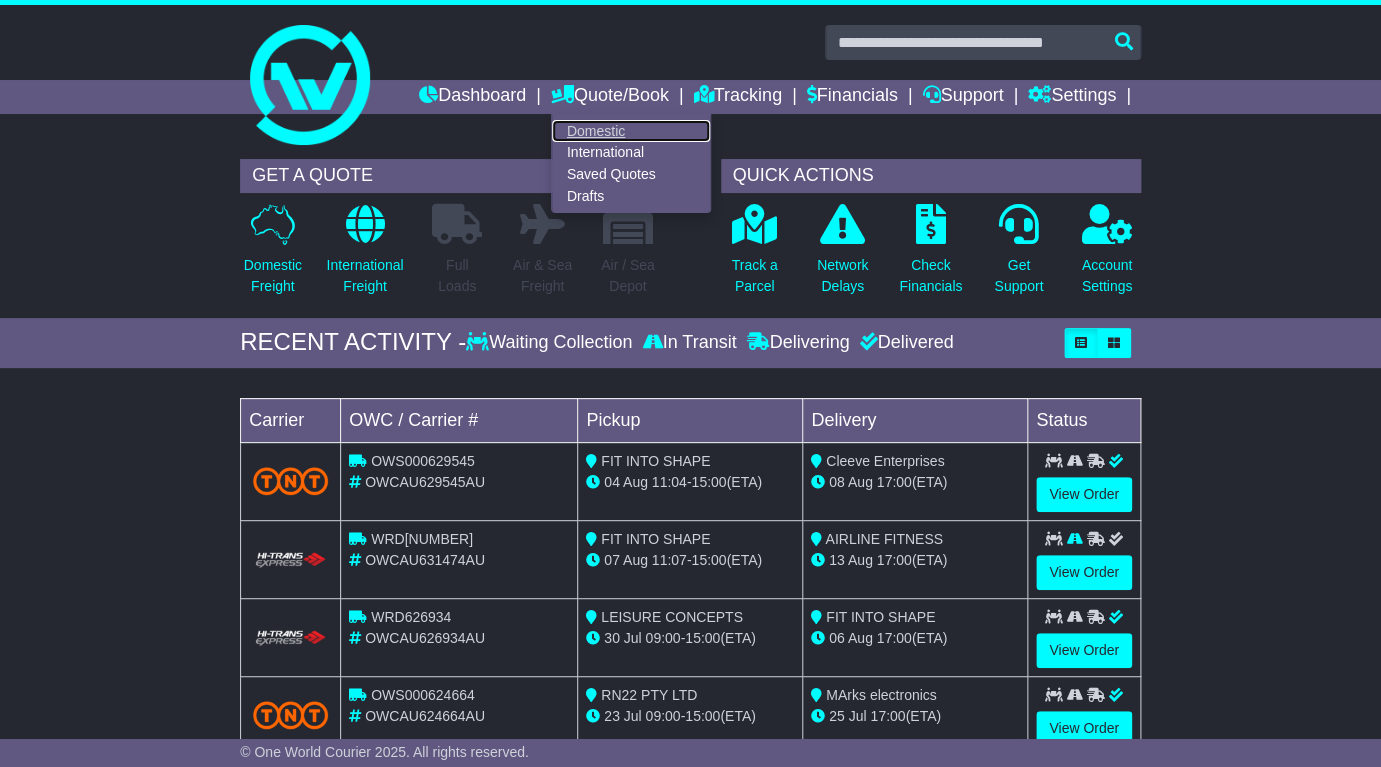 click on "Domestic" at bounding box center (631, 131) 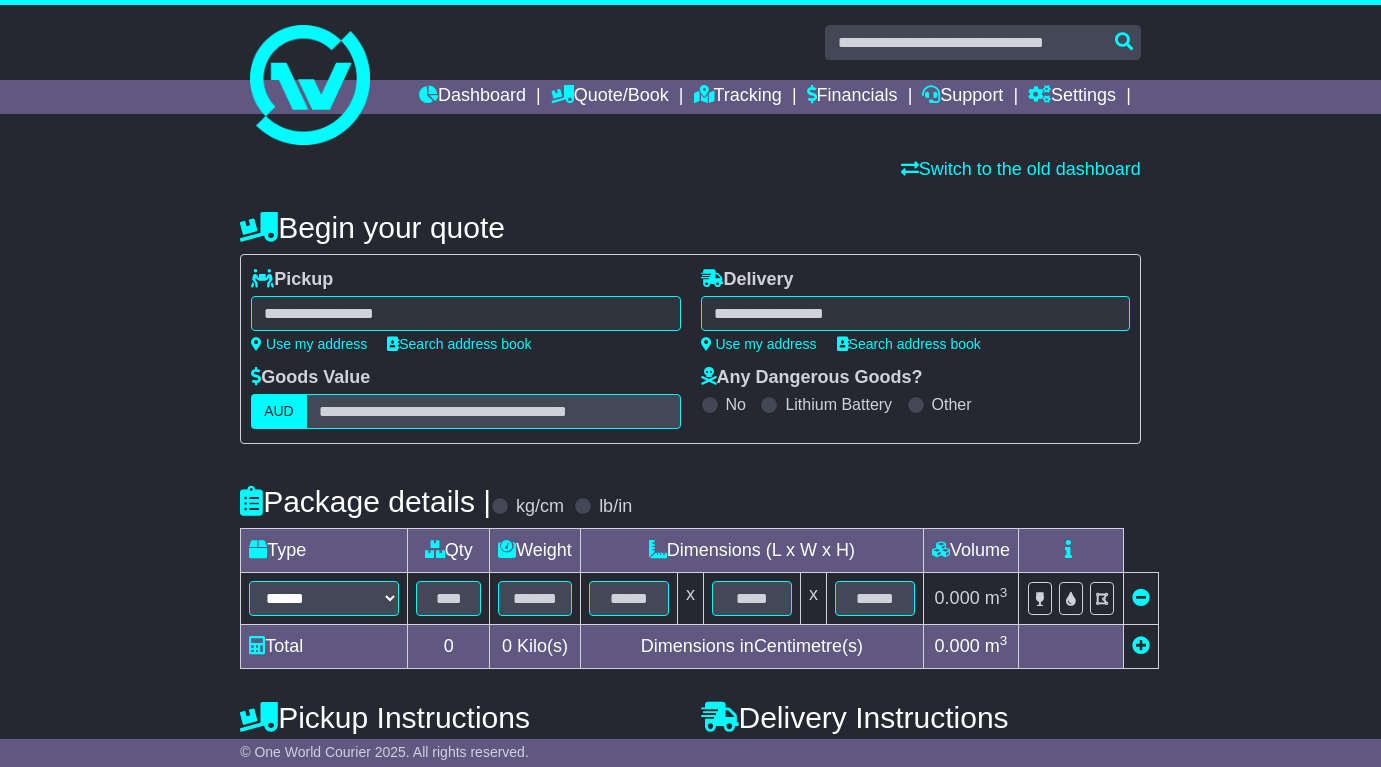 scroll, scrollTop: 0, scrollLeft: 0, axis: both 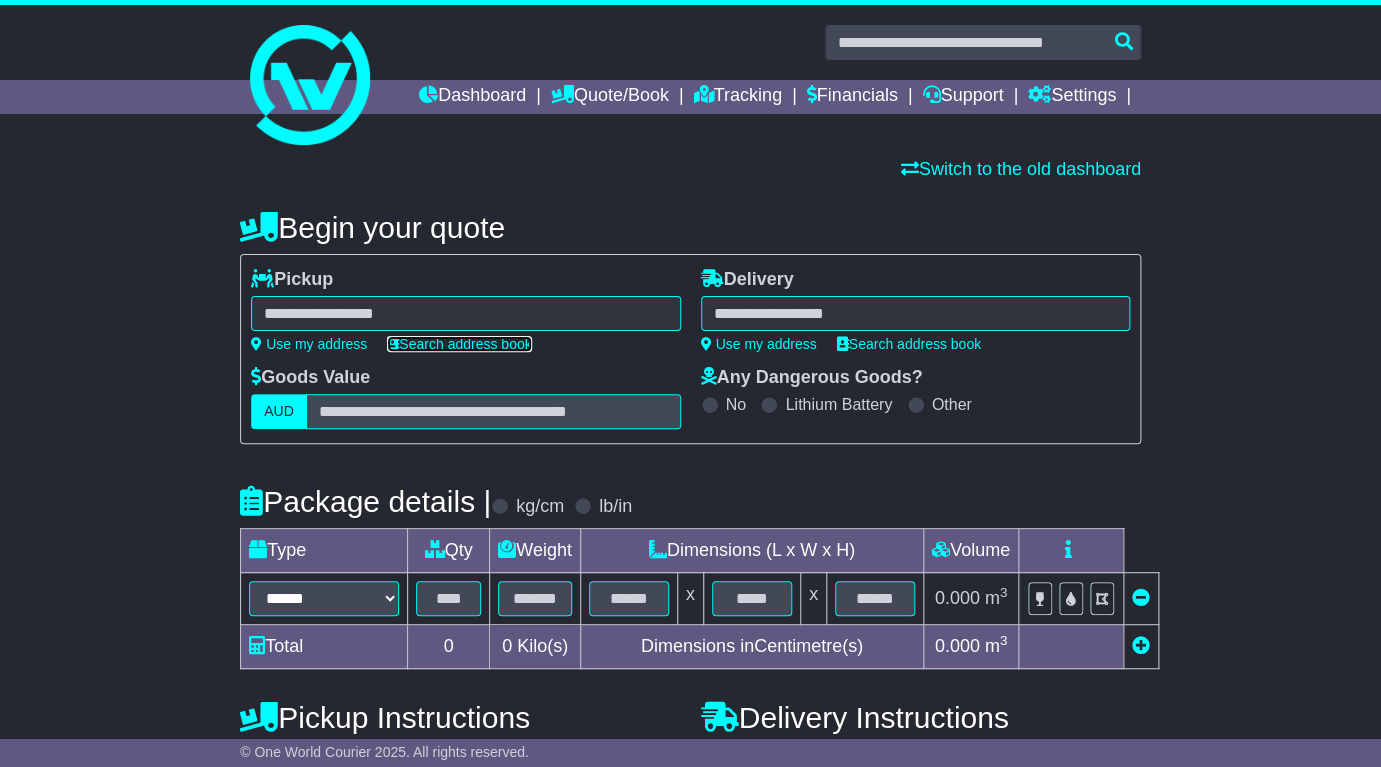 click on "Search address book" at bounding box center (459, 344) 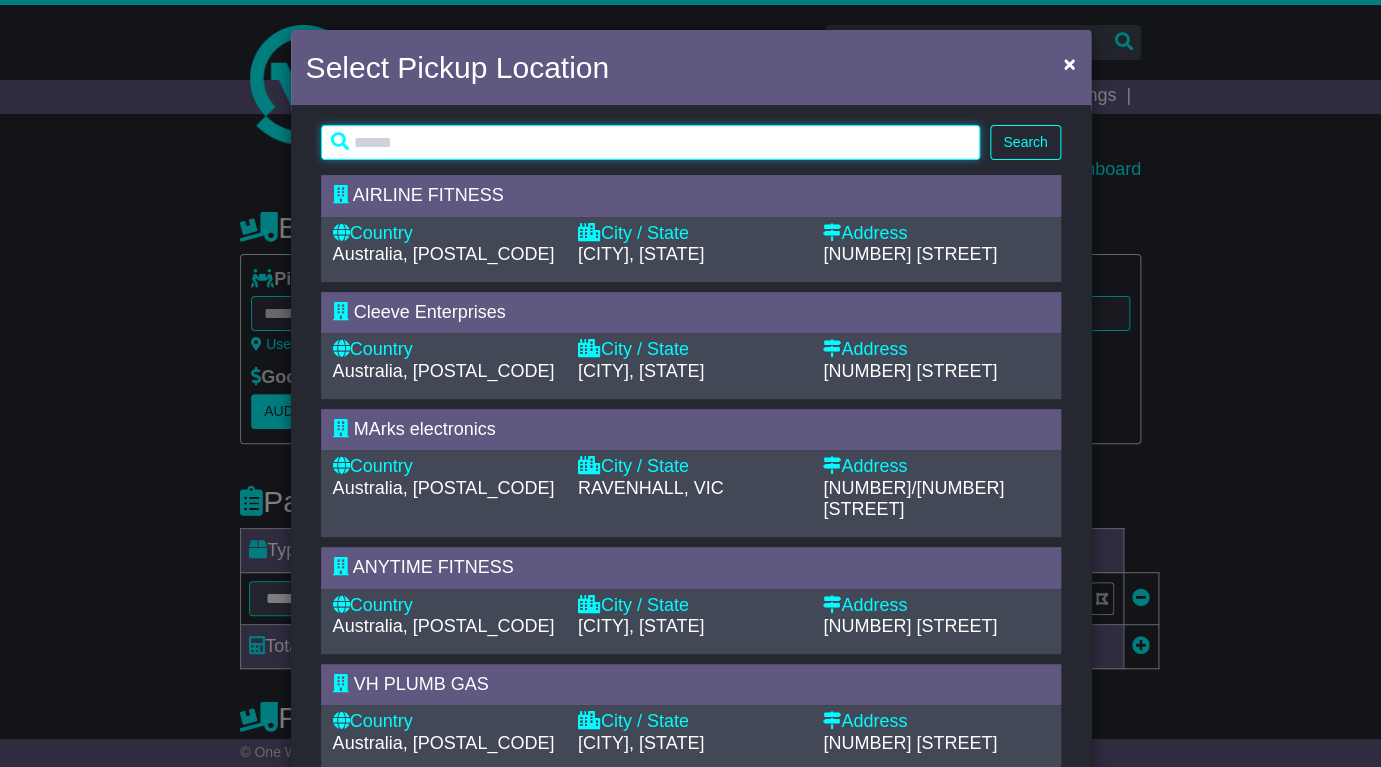 click at bounding box center [651, 142] 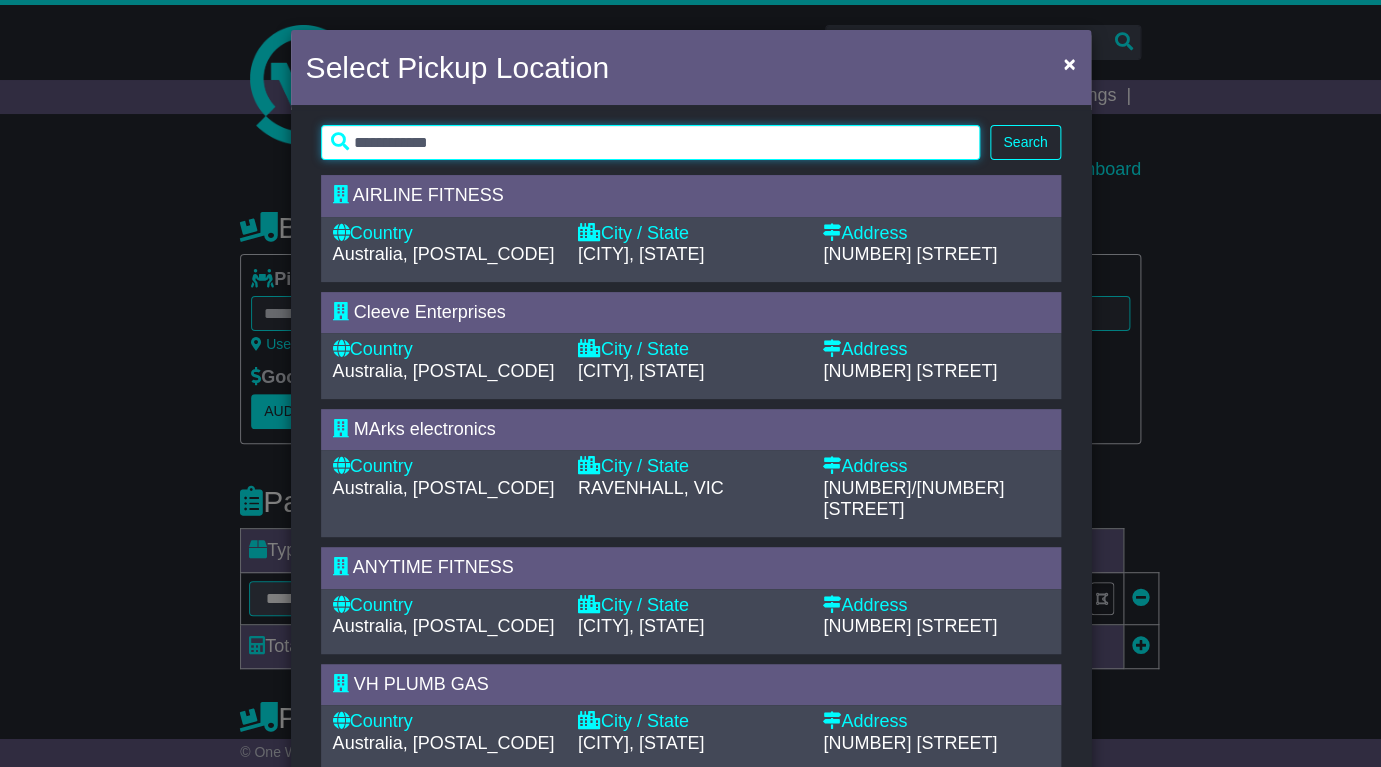 type on "**********" 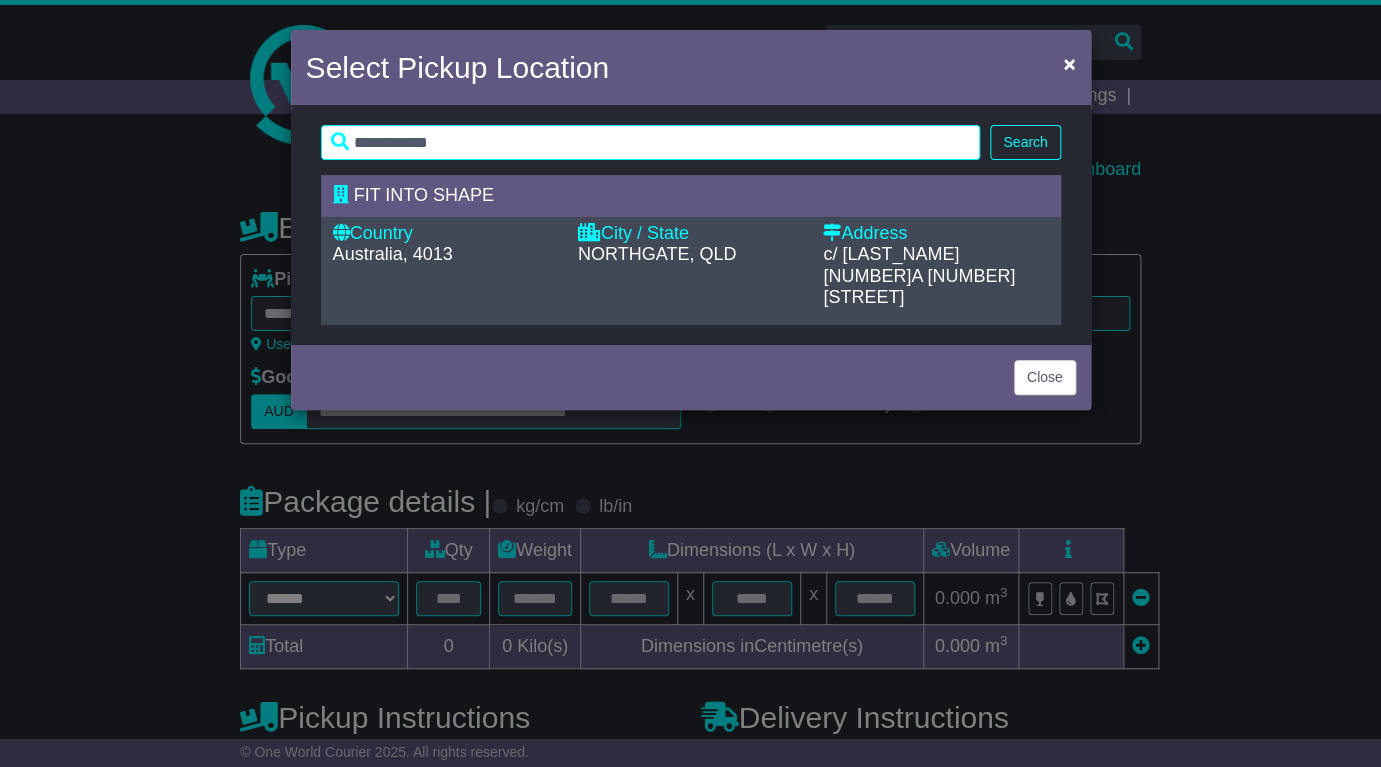click on "FIT INTO SHAPE" at bounding box center [681, 196] 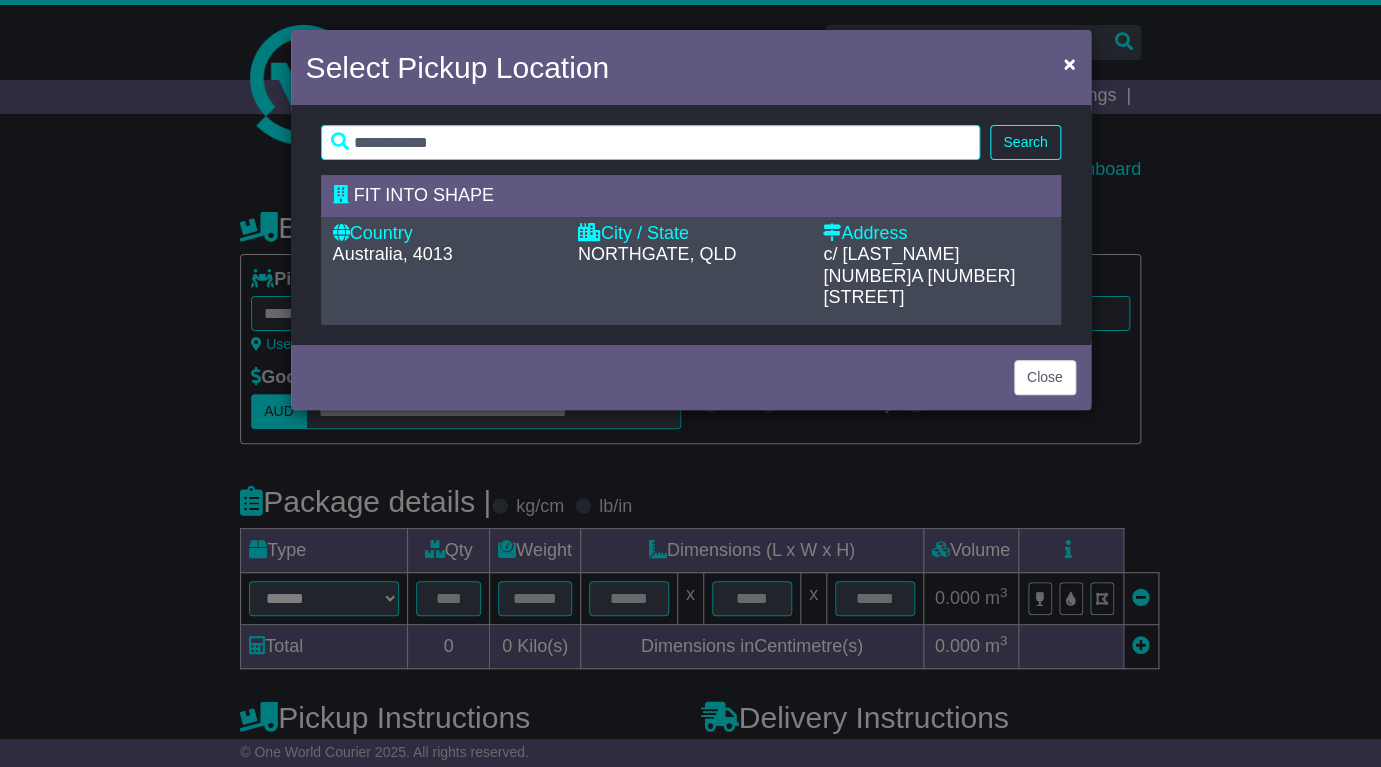 type on "**********" 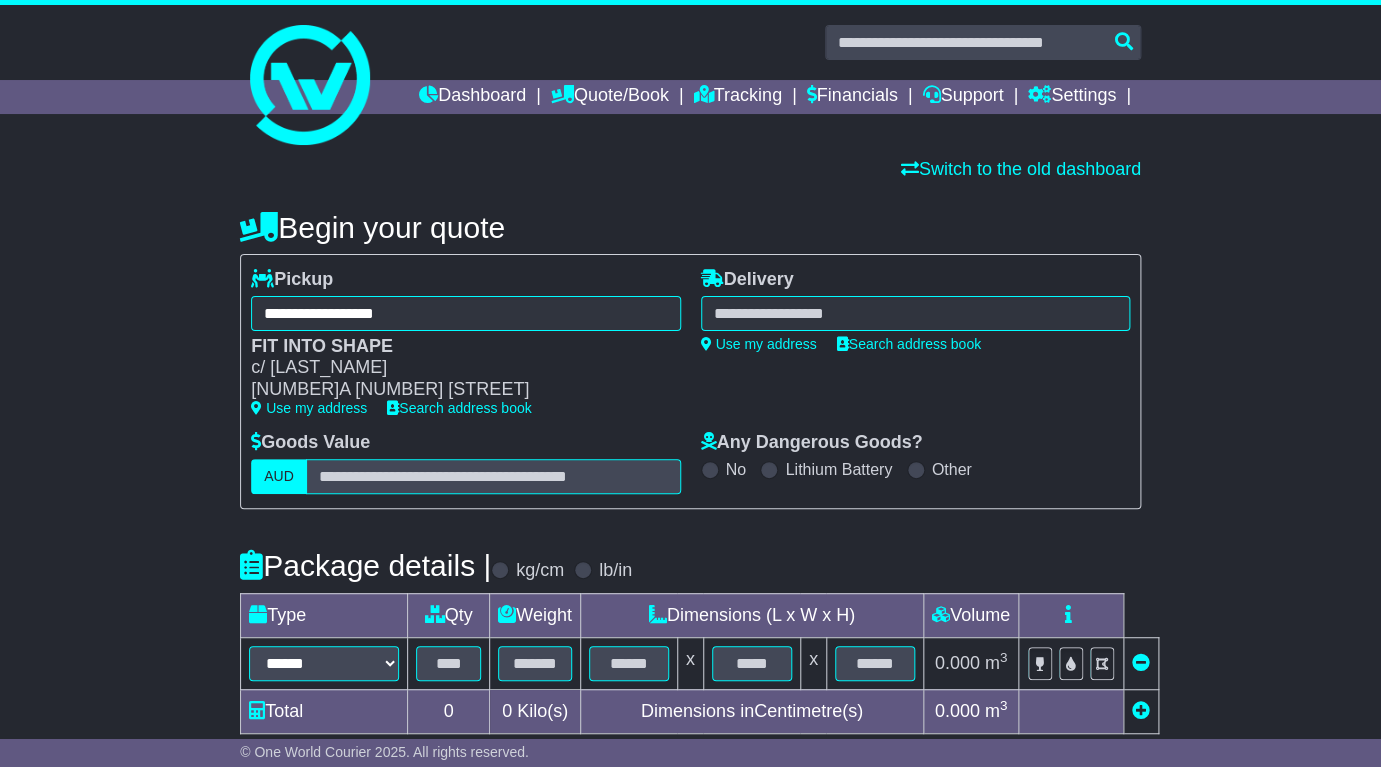 click at bounding box center (915, 313) 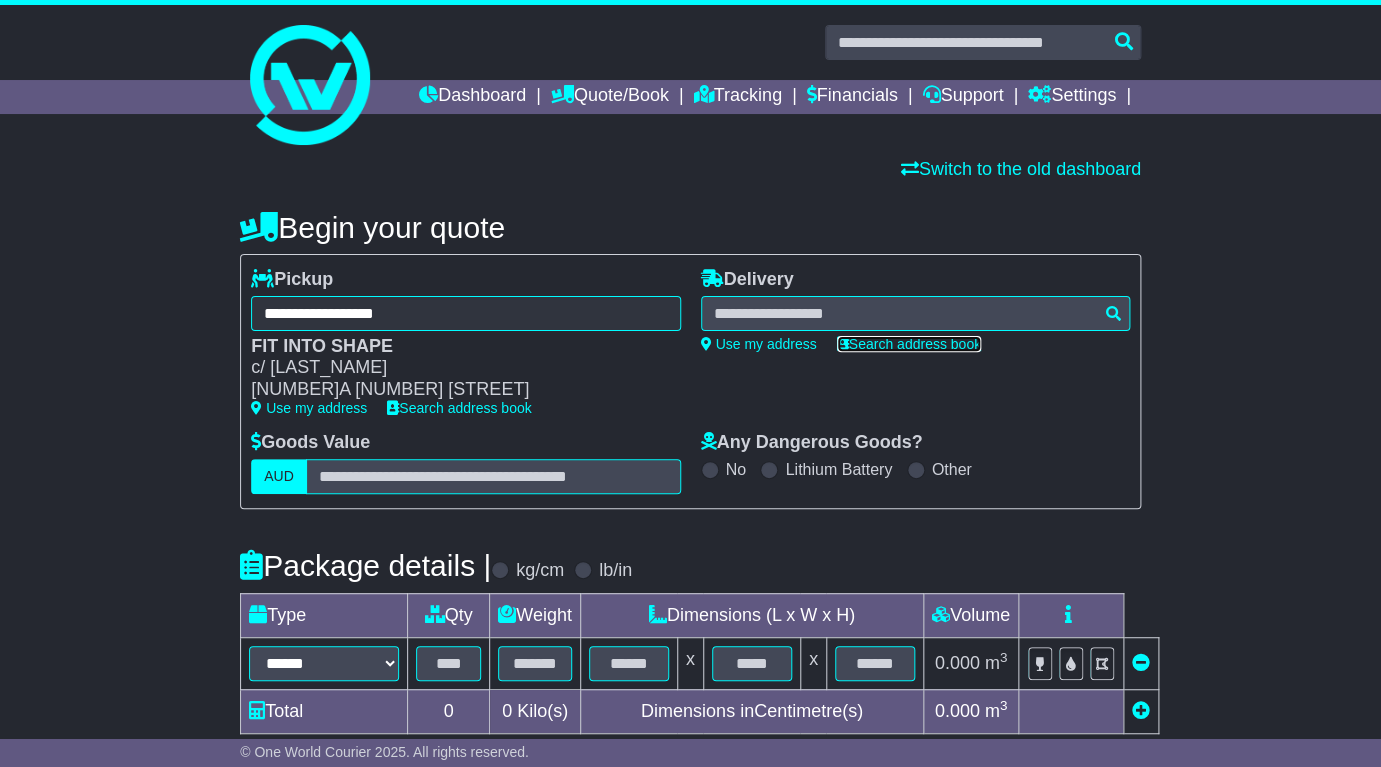 click on "Search address book" at bounding box center [909, 344] 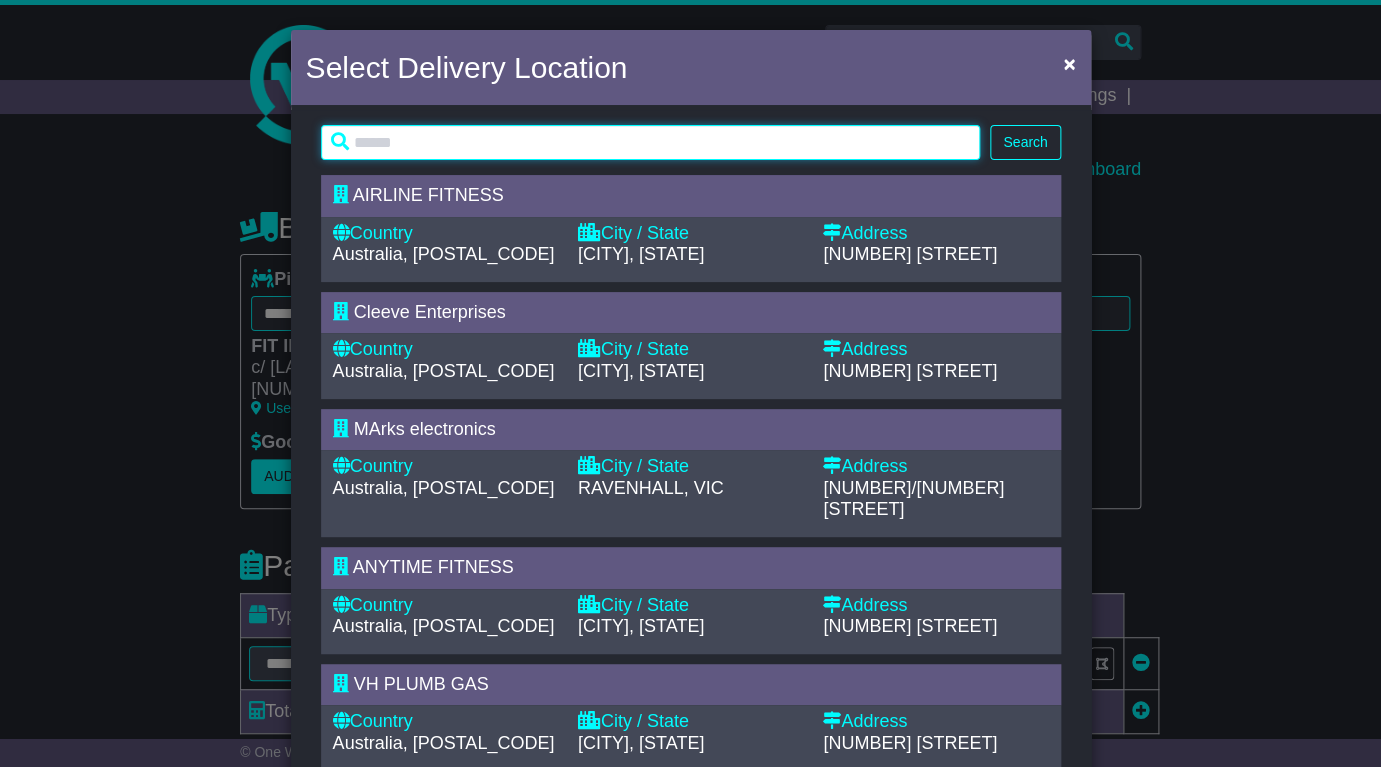 click at bounding box center [651, 142] 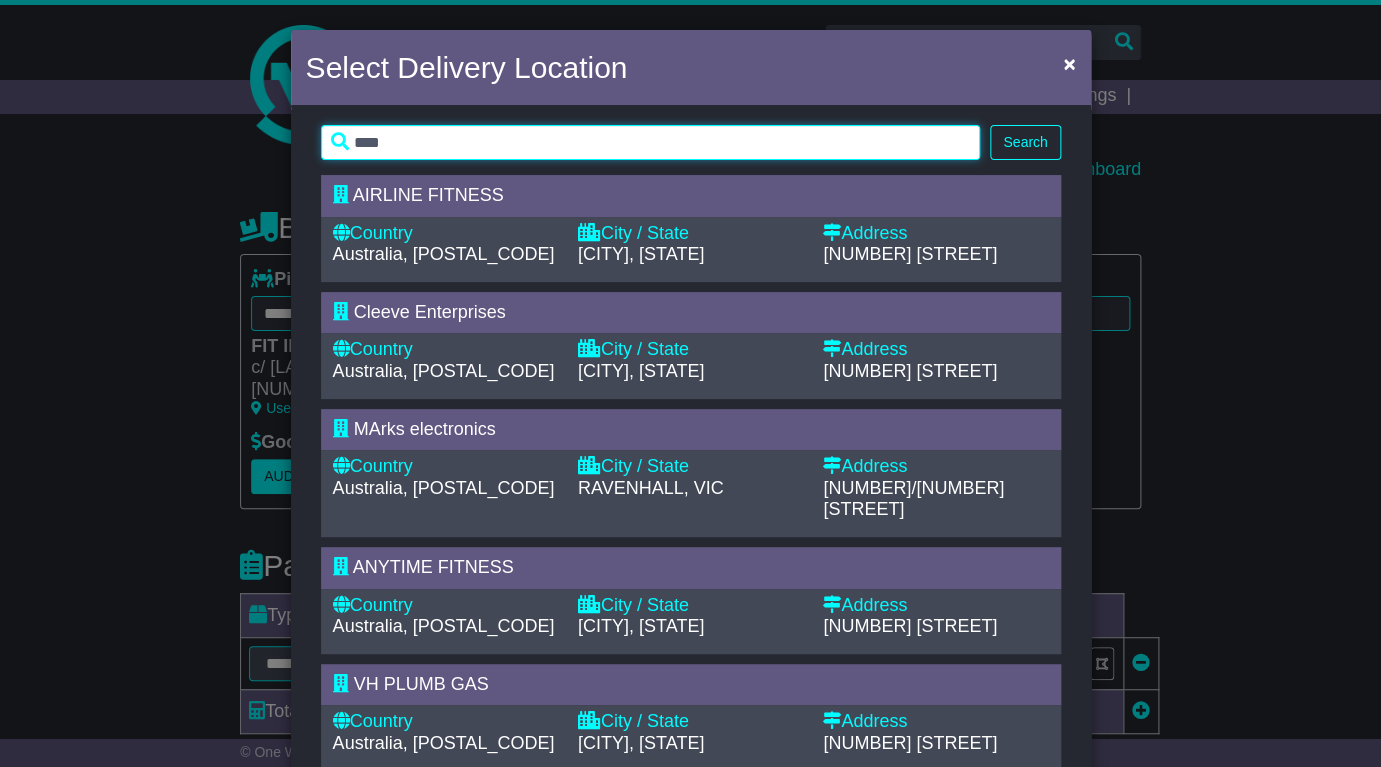 type on "***" 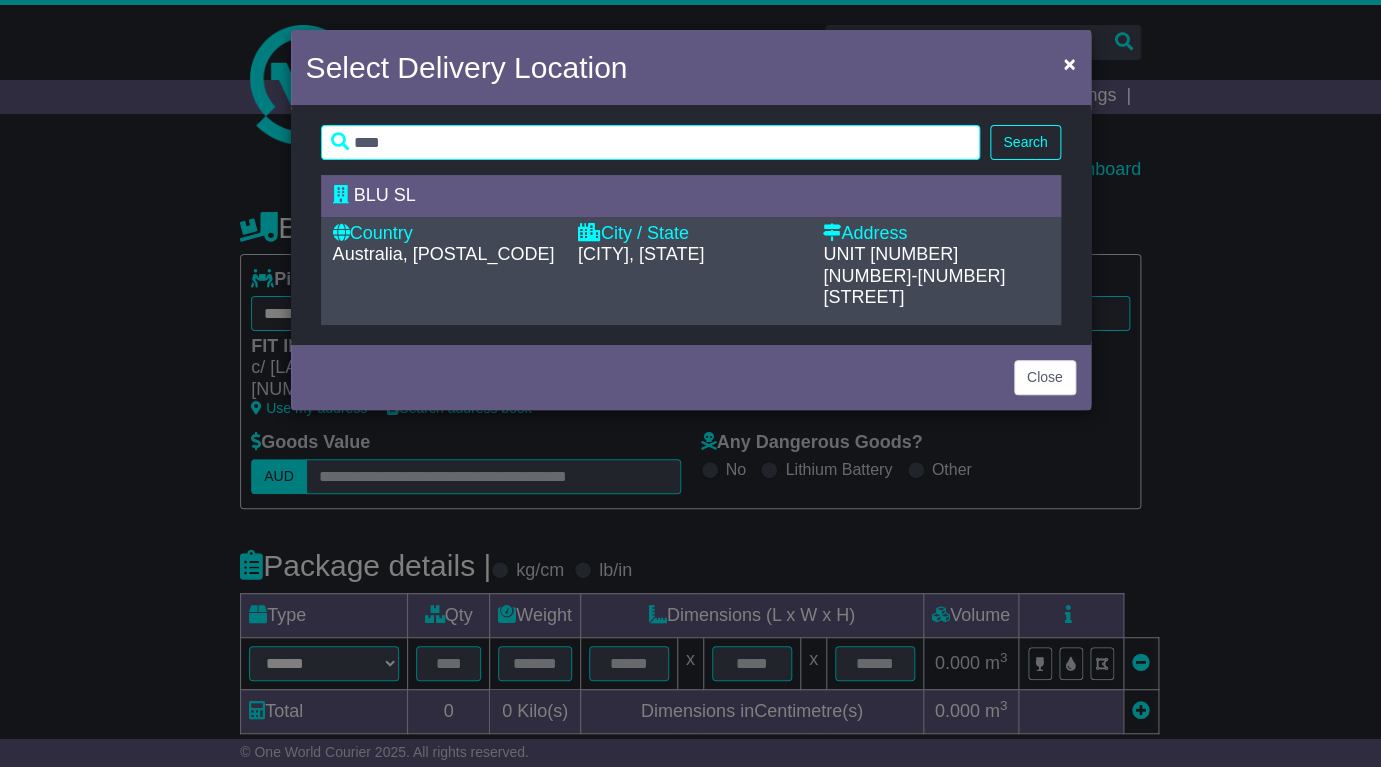 click on "BLU SL" at bounding box center [681, 196] 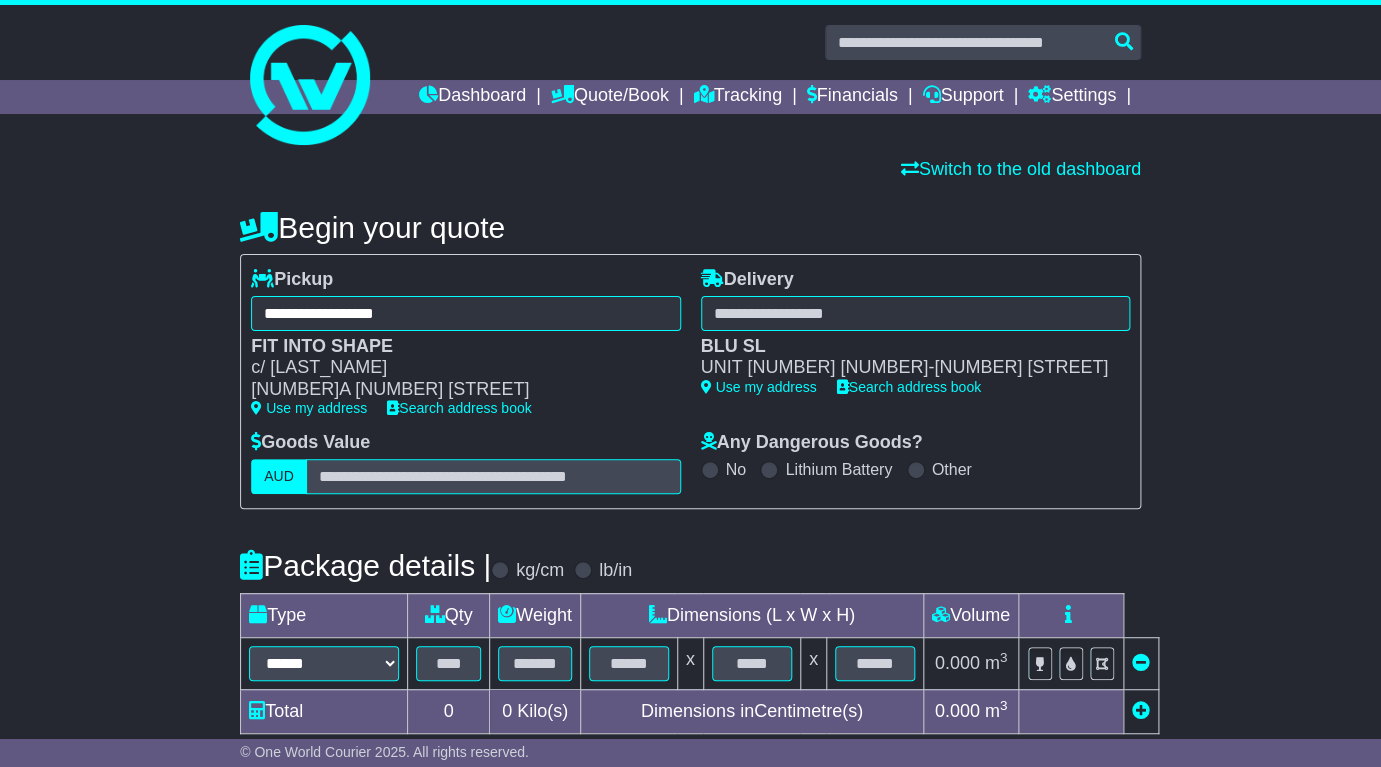 type on "**********" 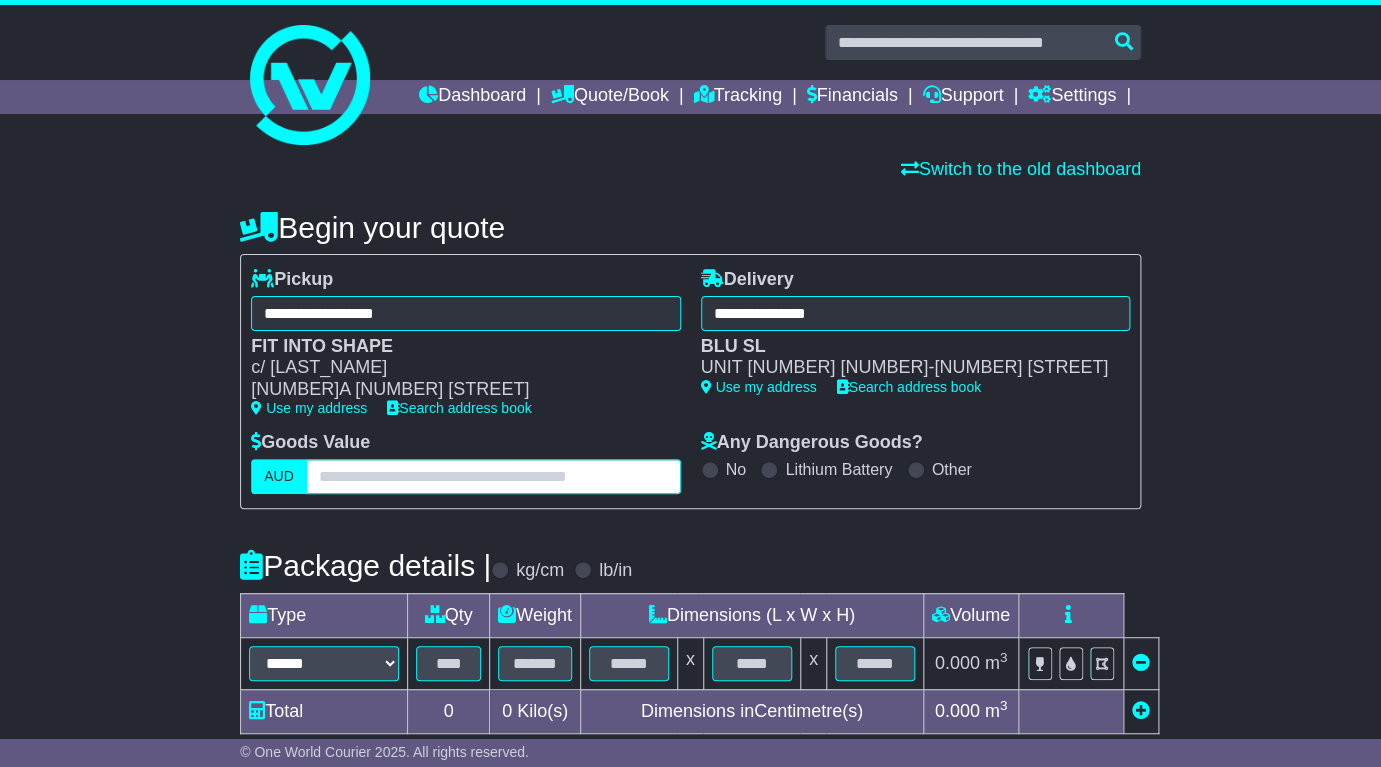 click at bounding box center [493, 476] 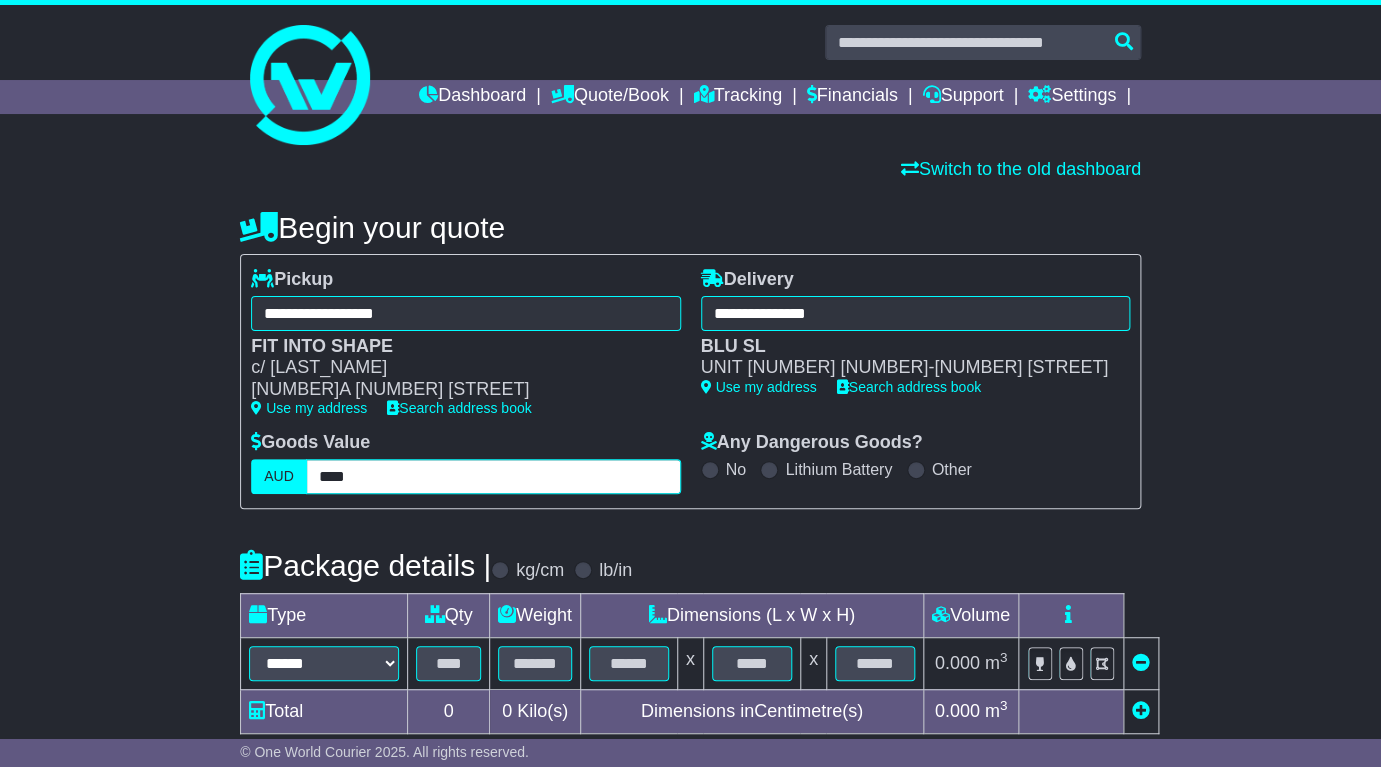 type on "****" 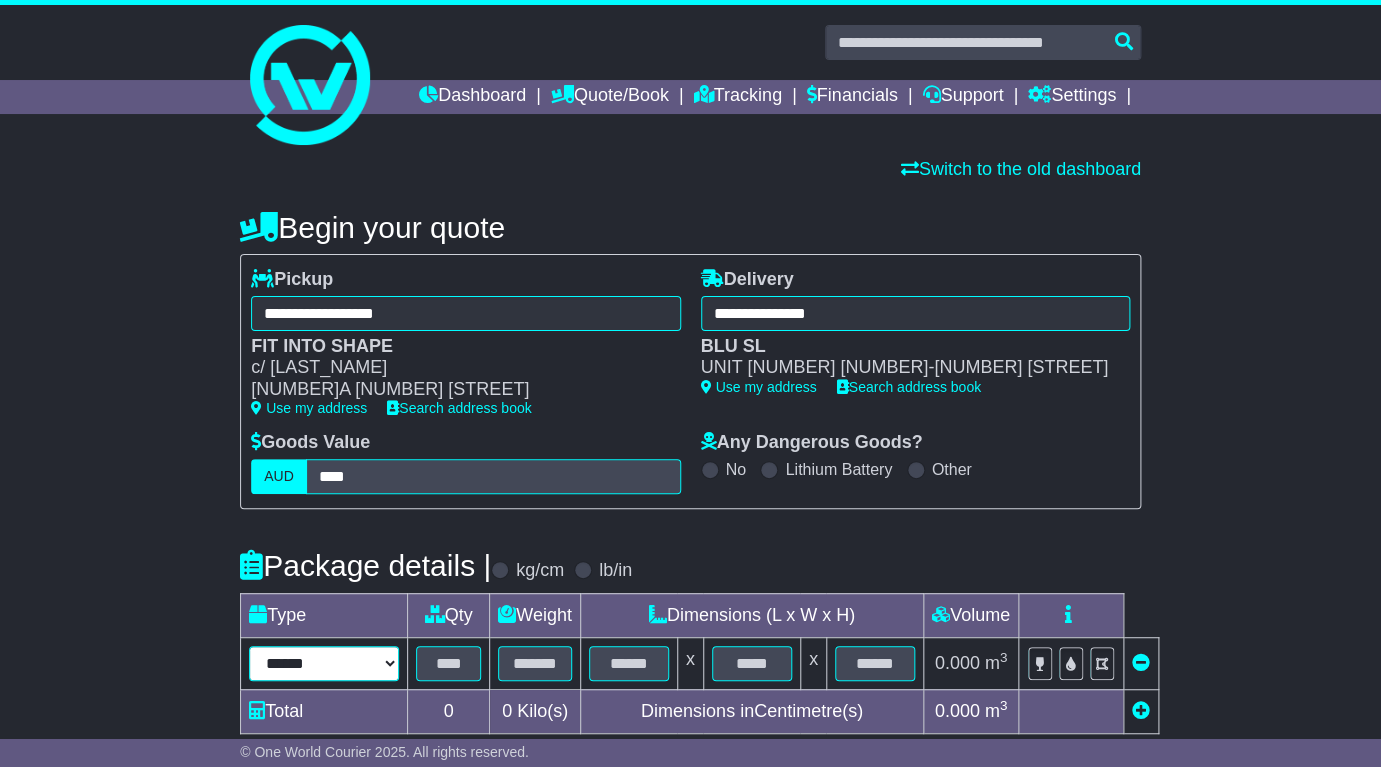 click on "****** ****** *** ******** ***** **** **** ****** *** *******" at bounding box center (324, 663) 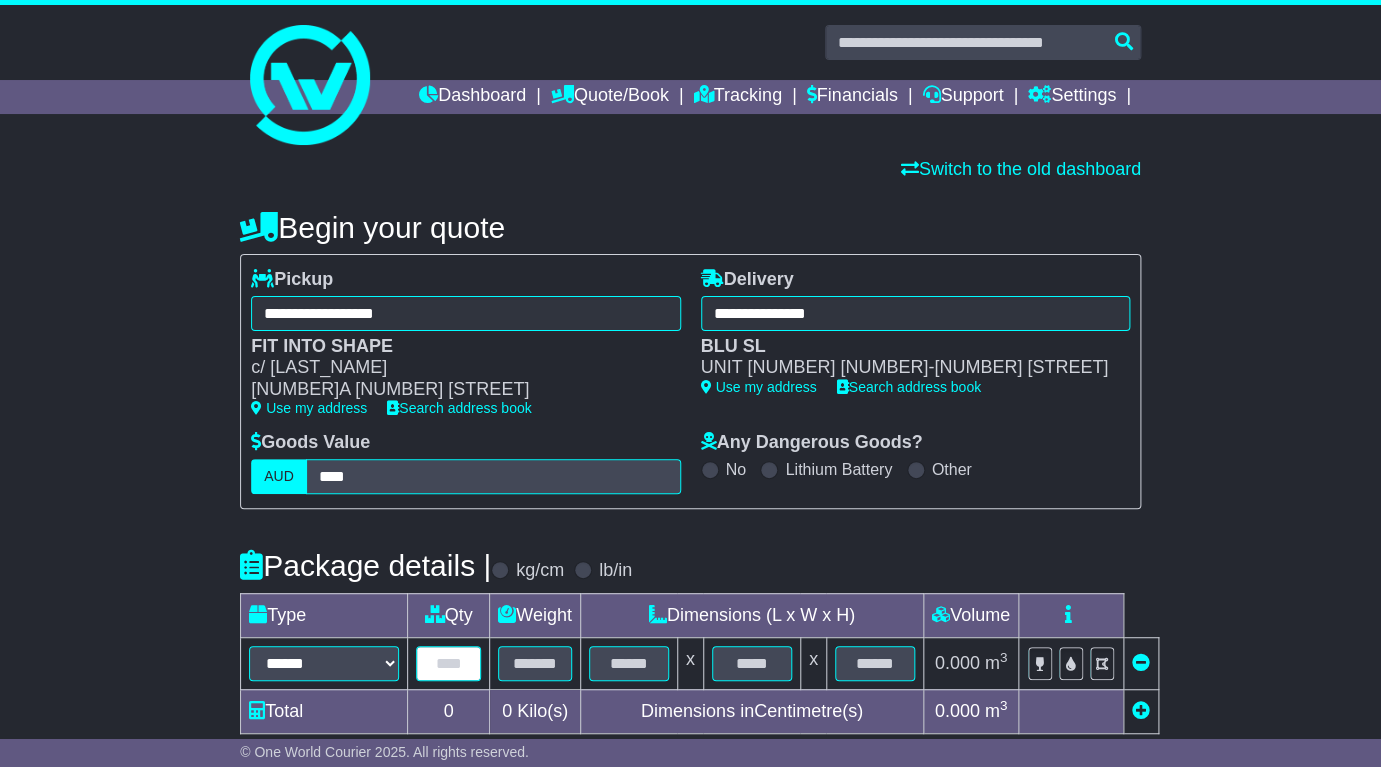 click at bounding box center (448, 663) 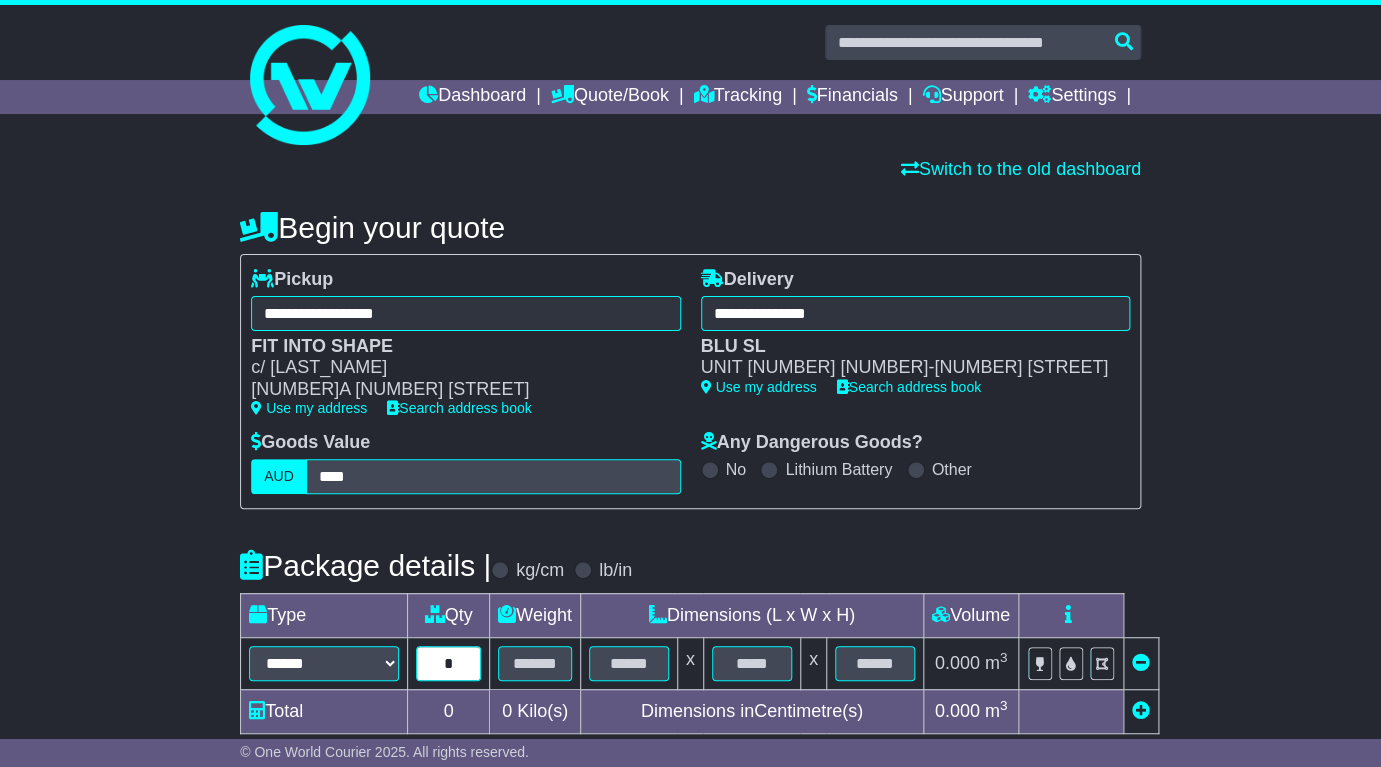 type on "*" 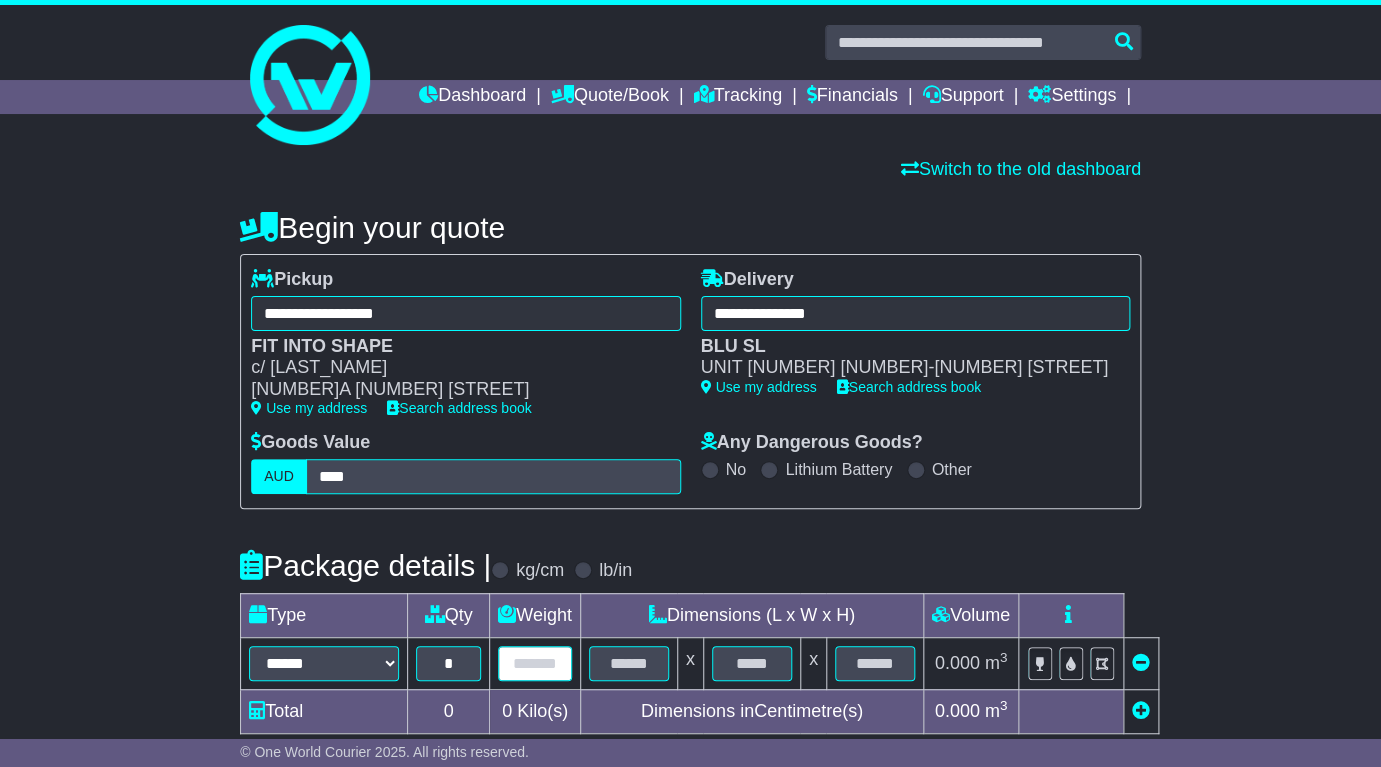 click at bounding box center [535, 663] 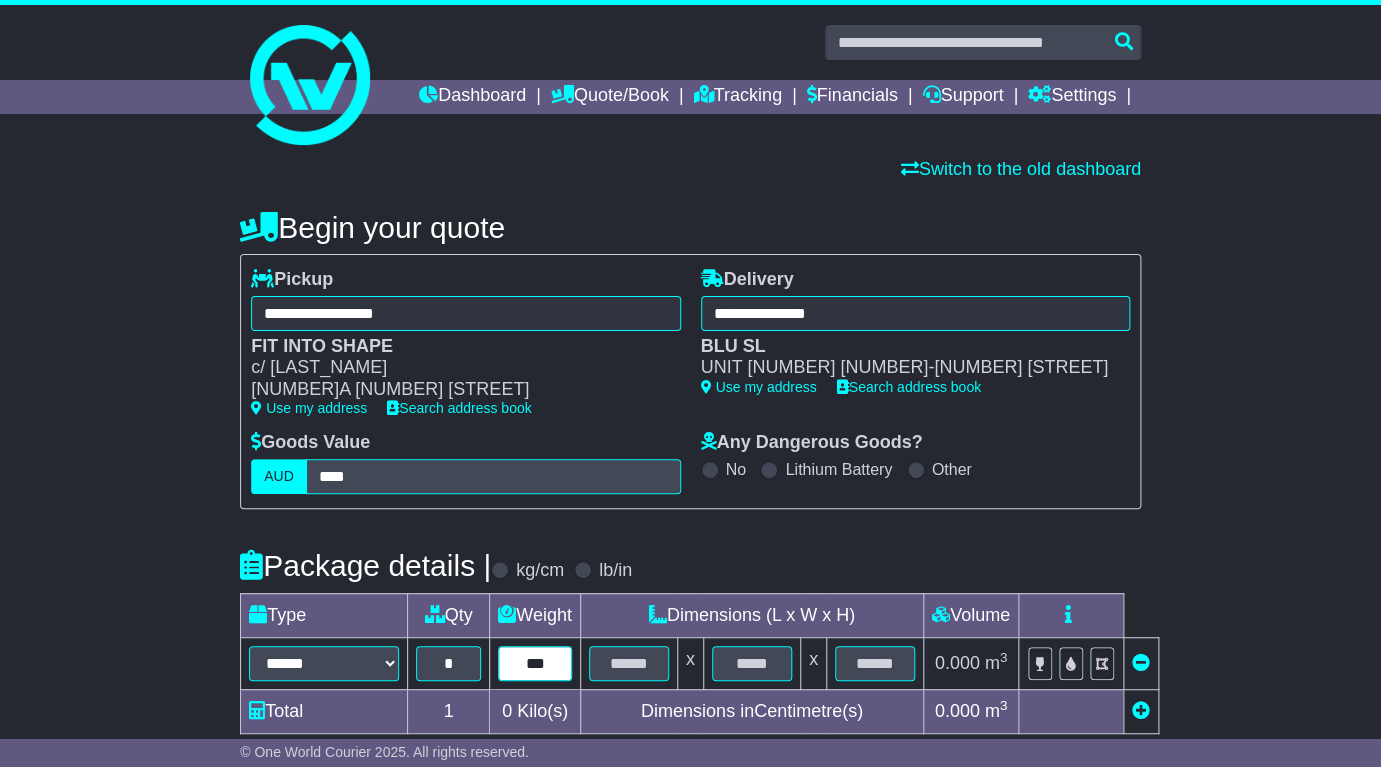type on "***" 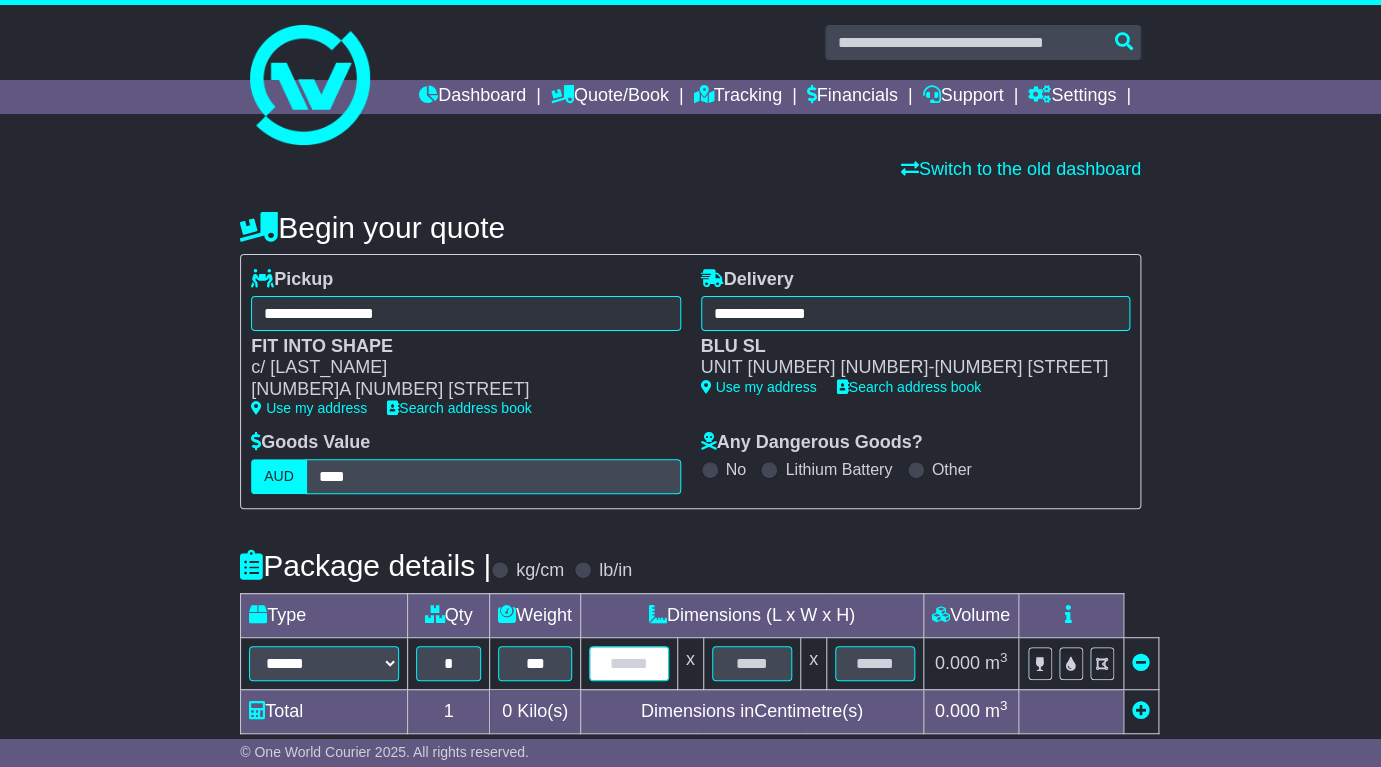 click at bounding box center (629, 663) 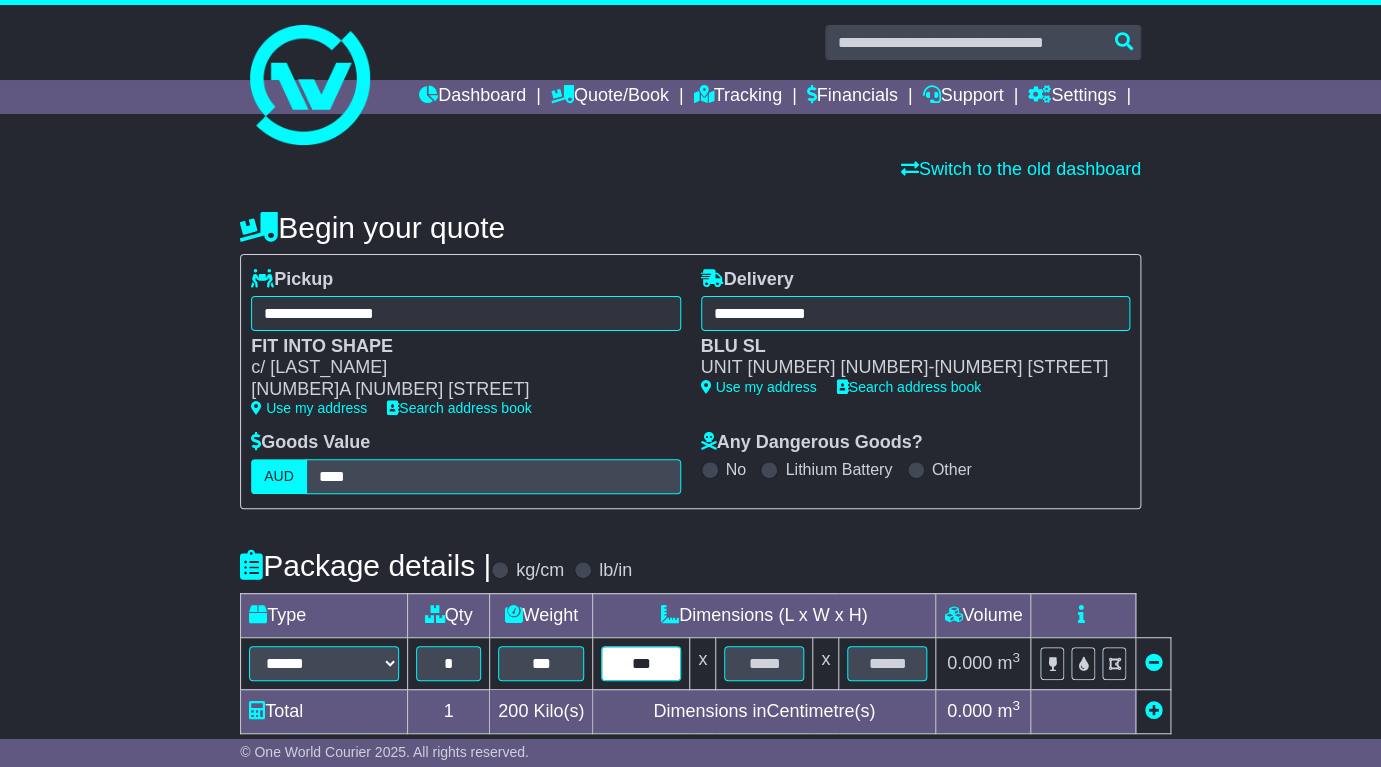 type on "***" 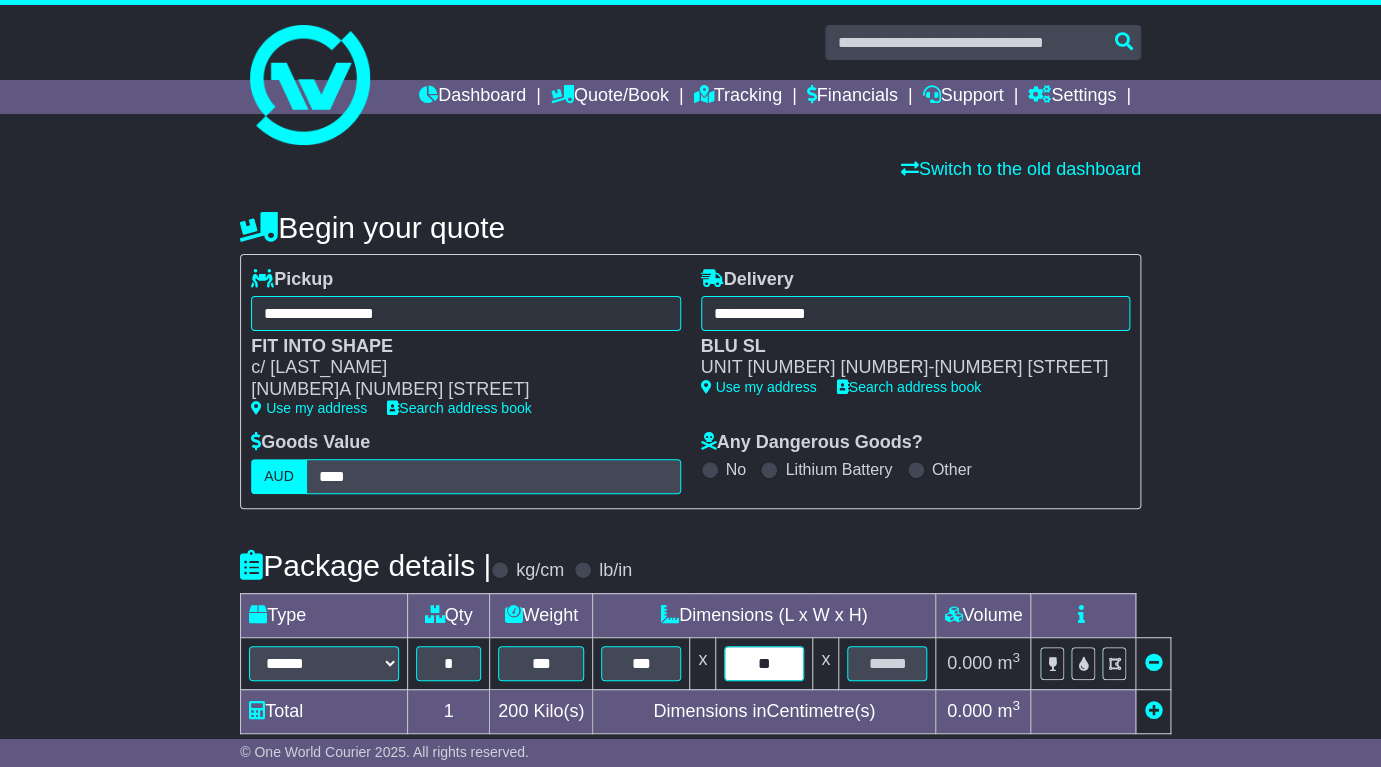 type on "**" 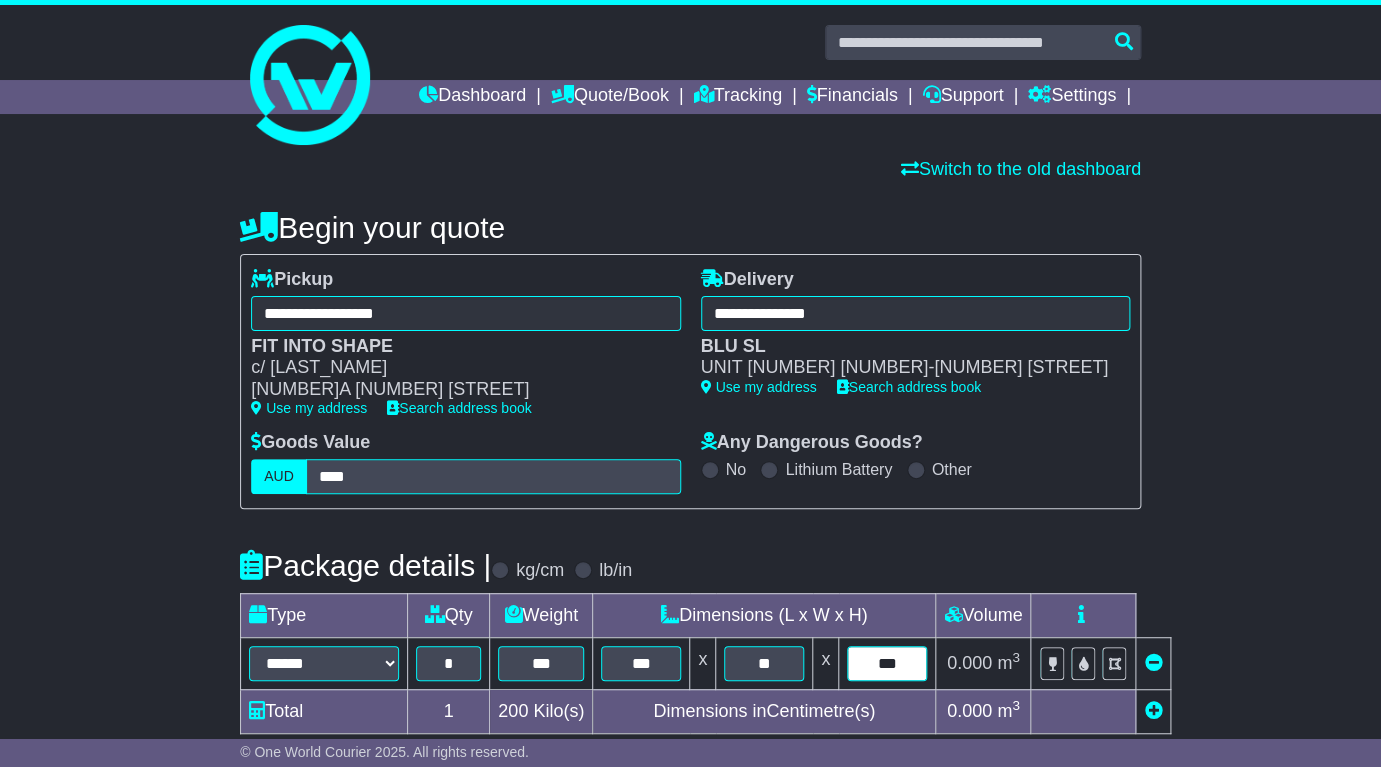 type on "***" 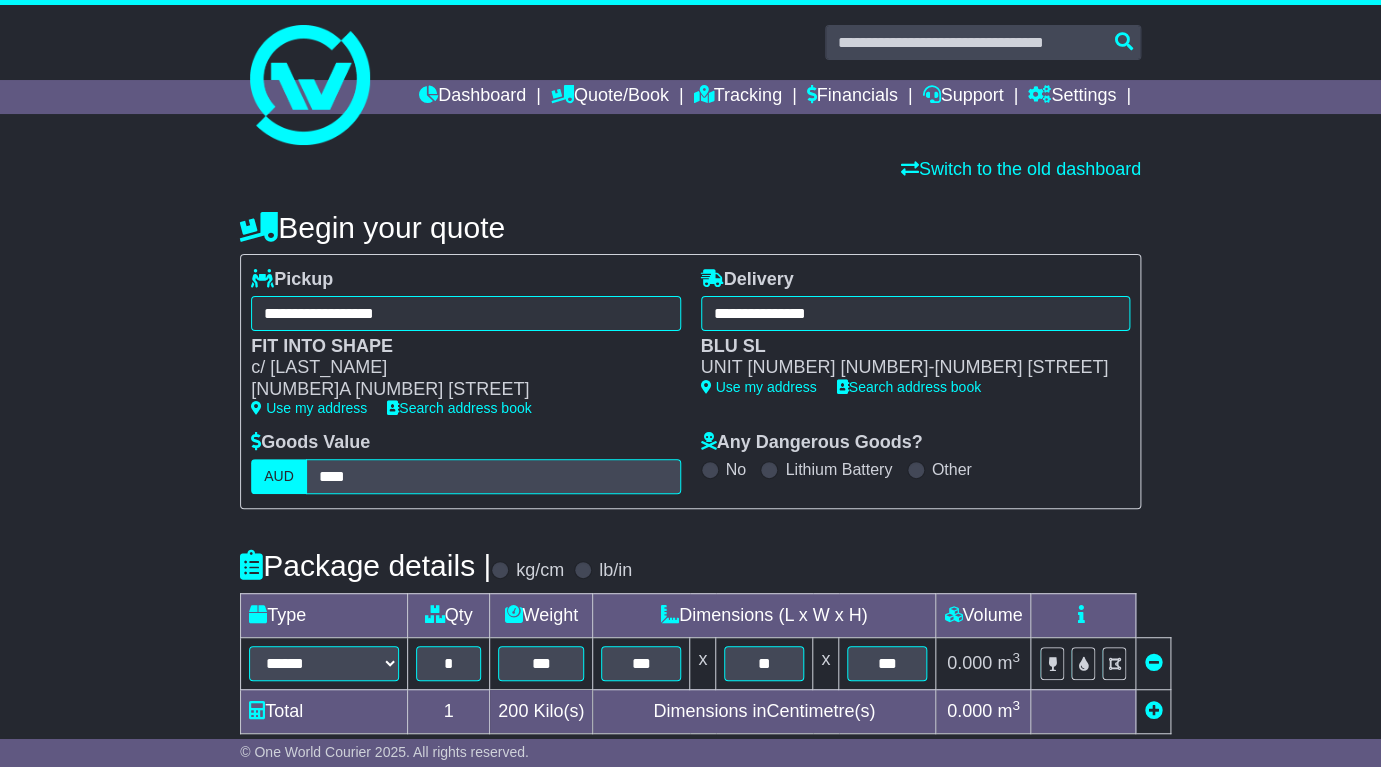 scroll, scrollTop: 751, scrollLeft: 0, axis: vertical 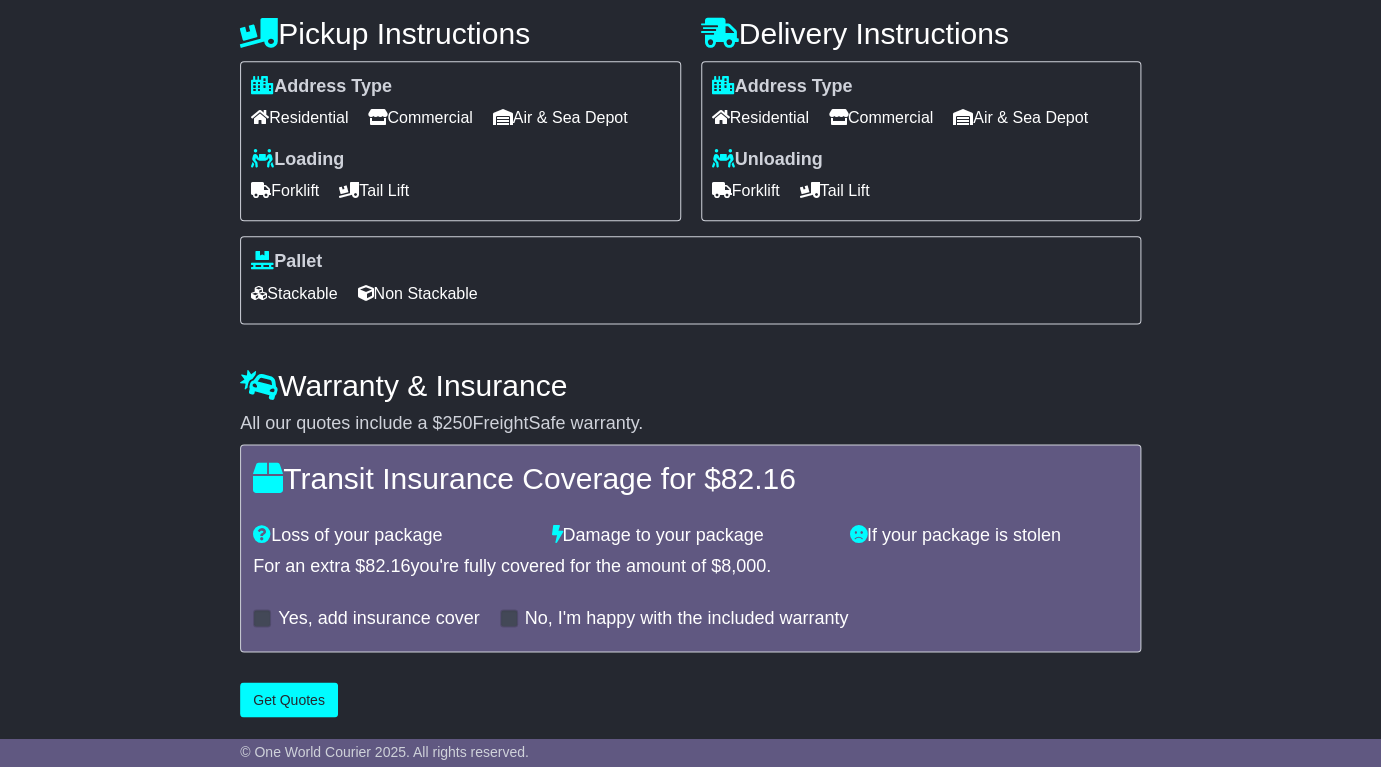 click on "Forklift" at bounding box center [285, 190] 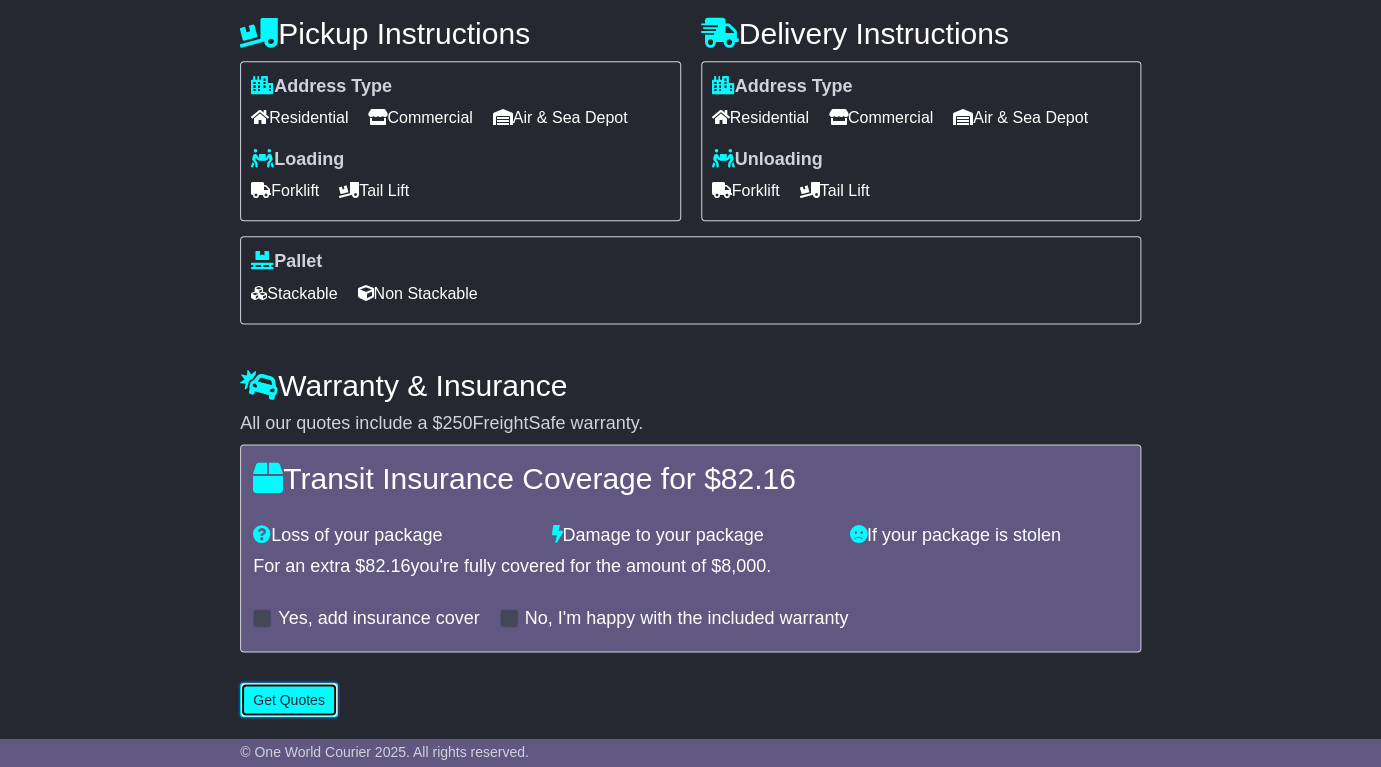 click on "Get Quotes" at bounding box center [289, 699] 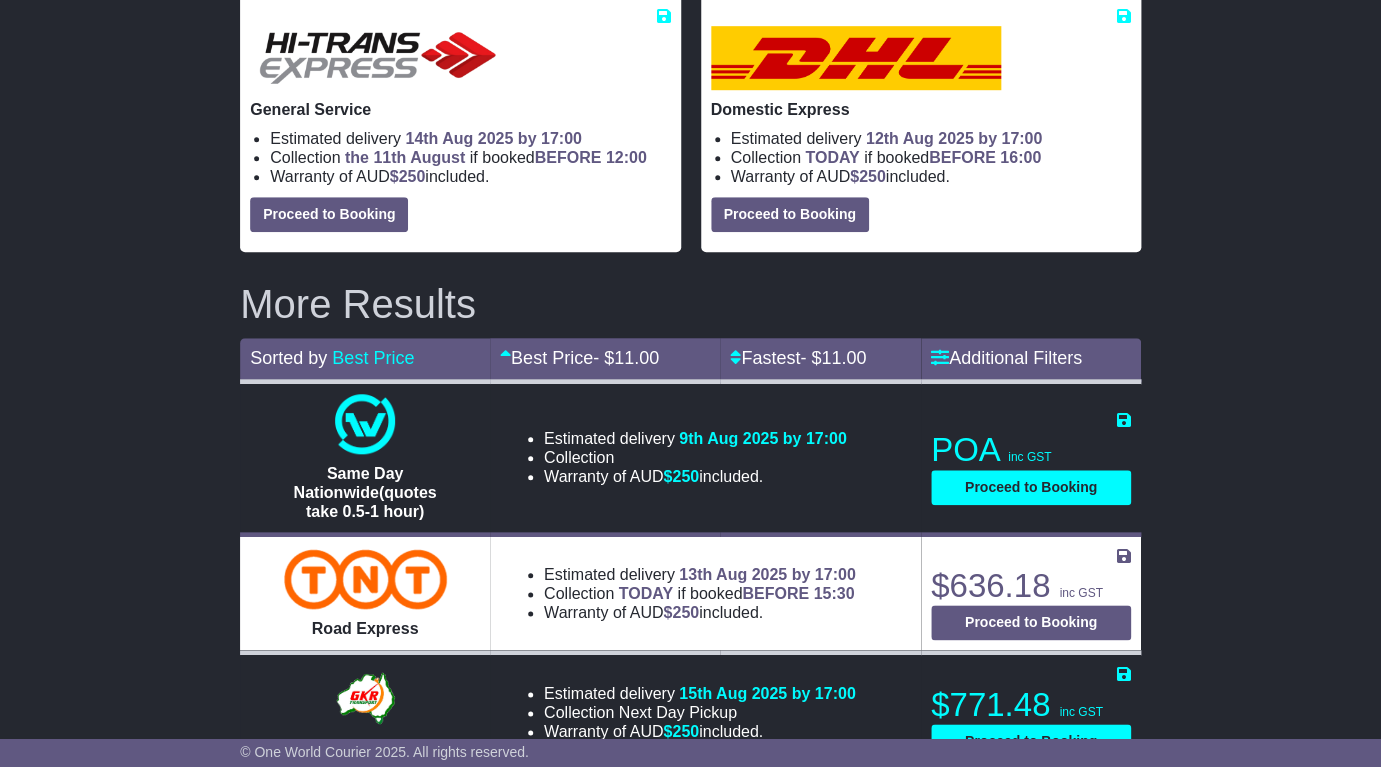 scroll, scrollTop: 452, scrollLeft: 0, axis: vertical 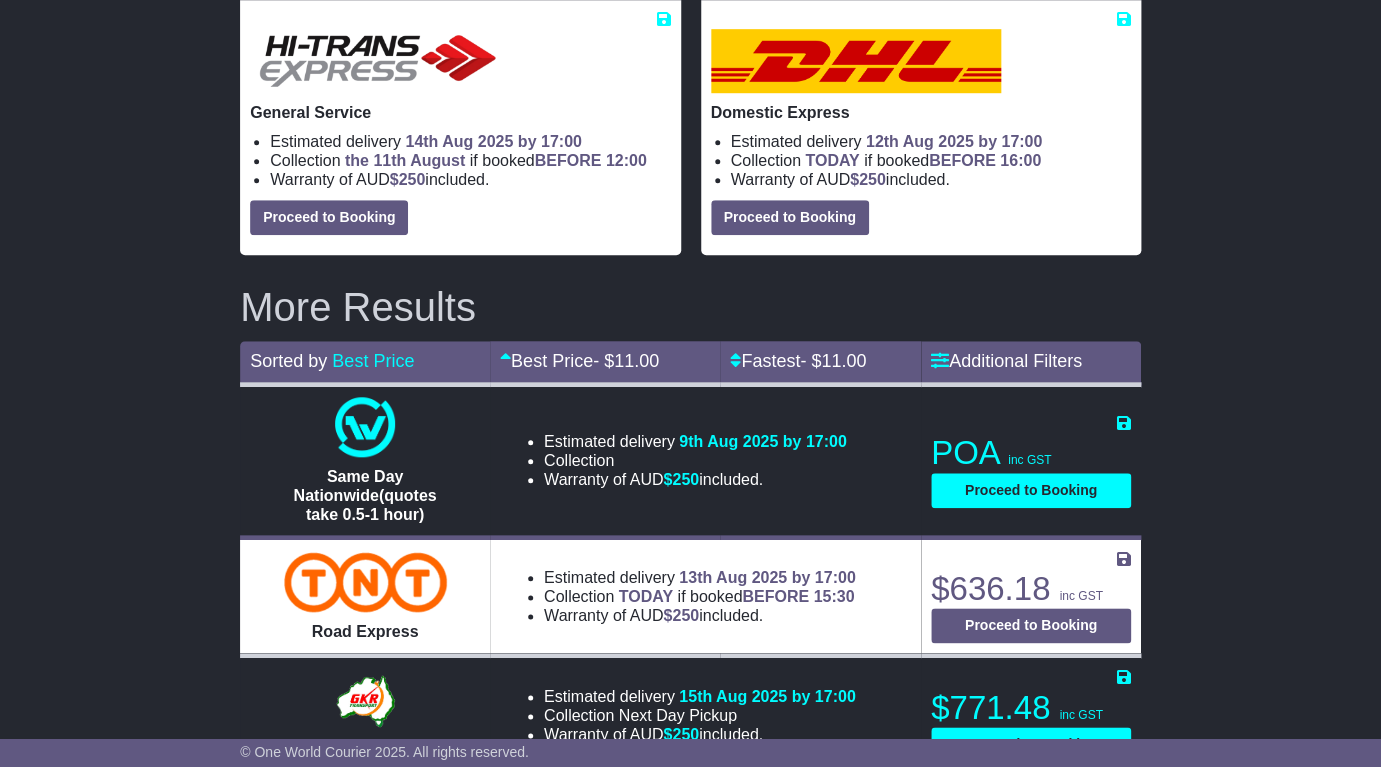 click at bounding box center [365, 582] 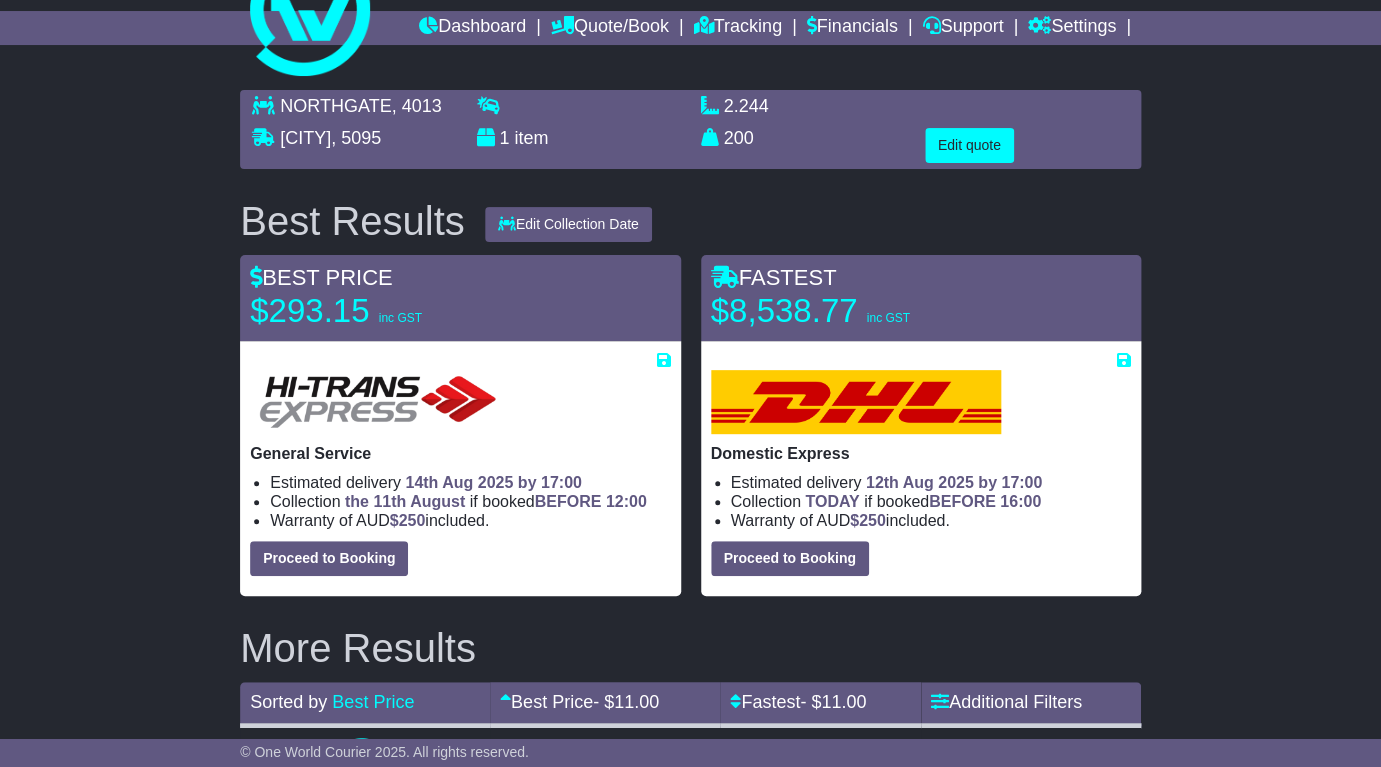 scroll, scrollTop: 0, scrollLeft: 0, axis: both 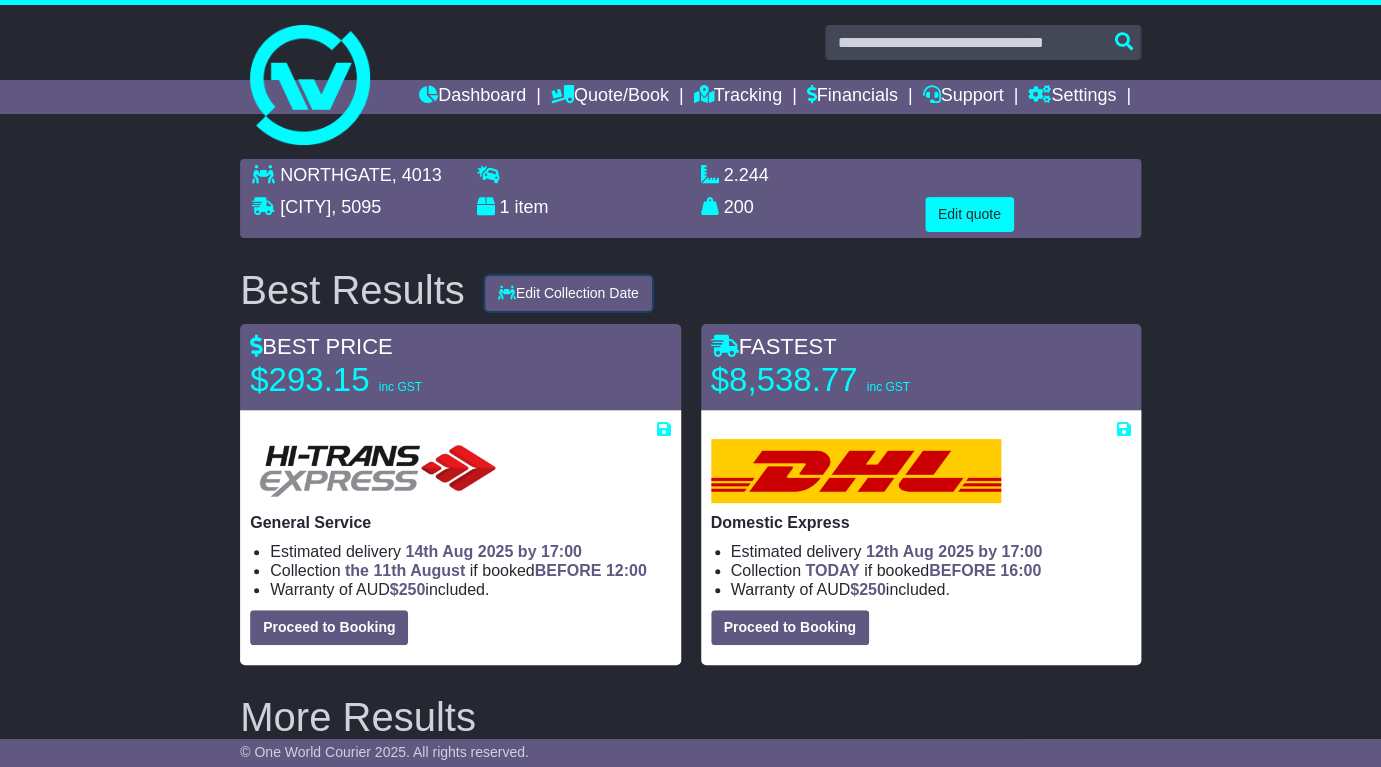 click on "Edit Collection Date" at bounding box center [568, 293] 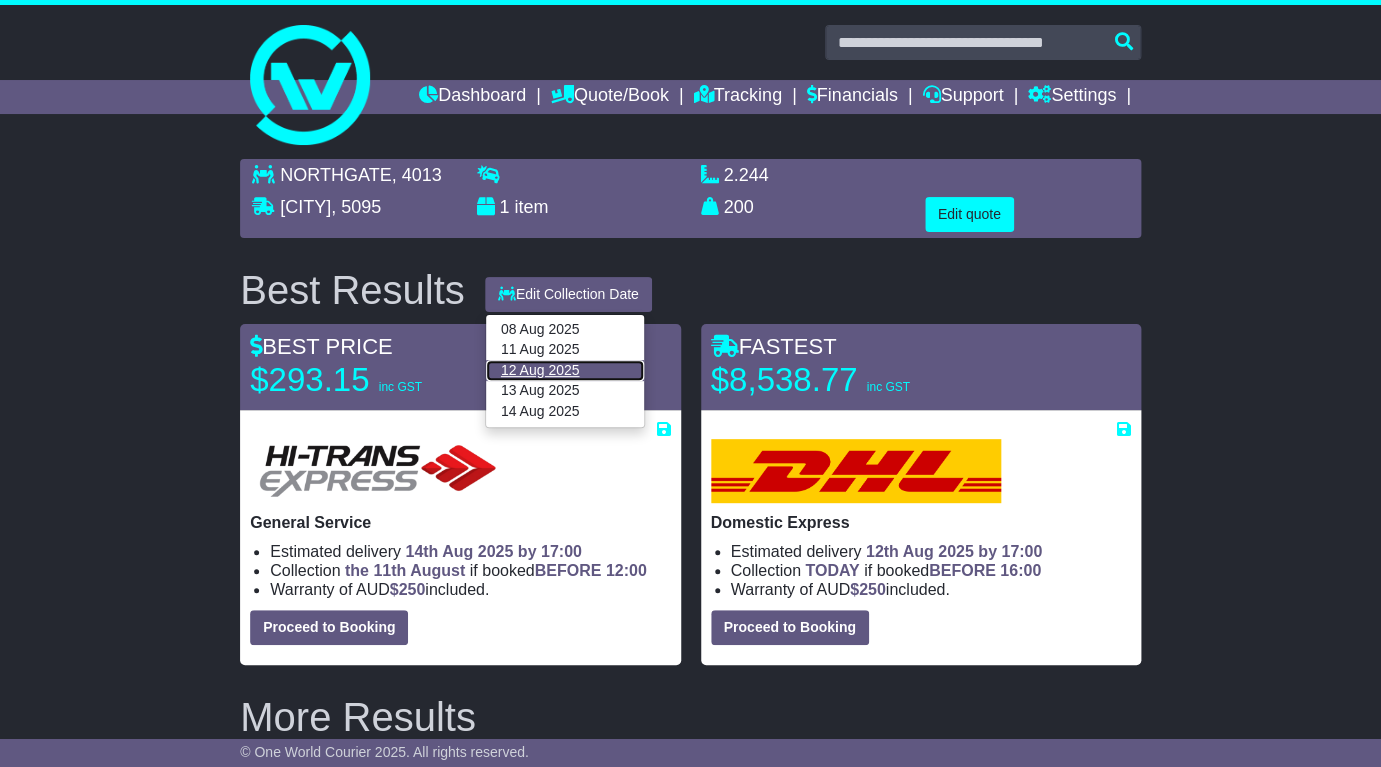 click on "12 Aug 2025" at bounding box center (565, 370) 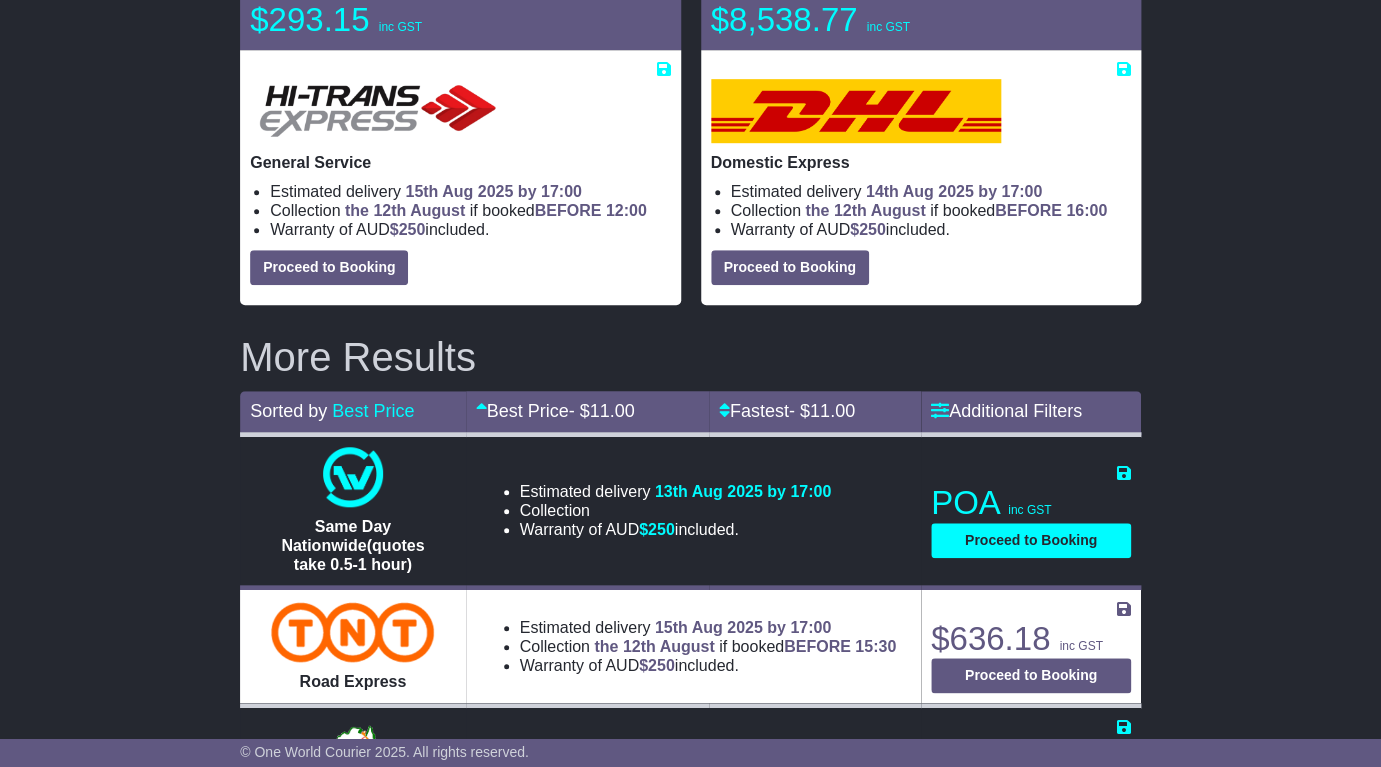 scroll, scrollTop: 480, scrollLeft: 0, axis: vertical 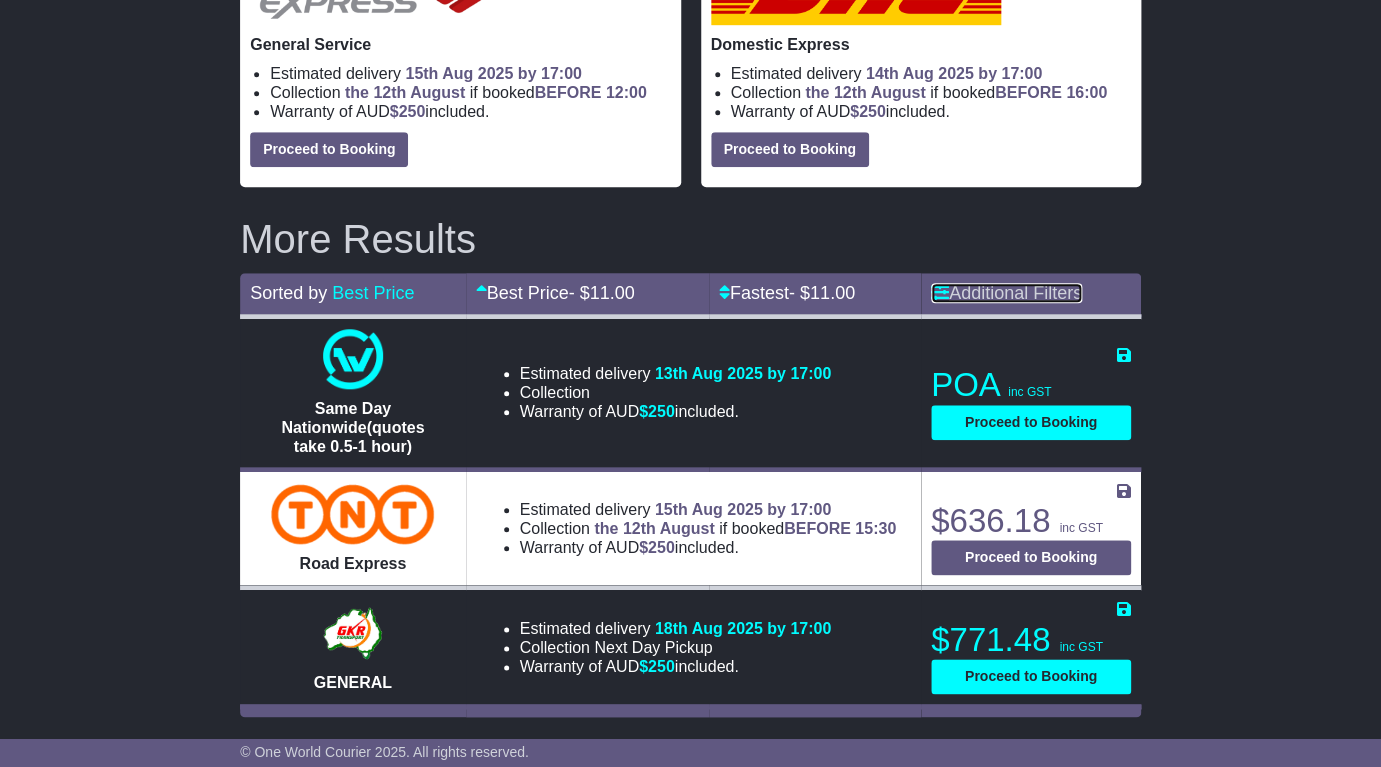 click at bounding box center (940, 292) 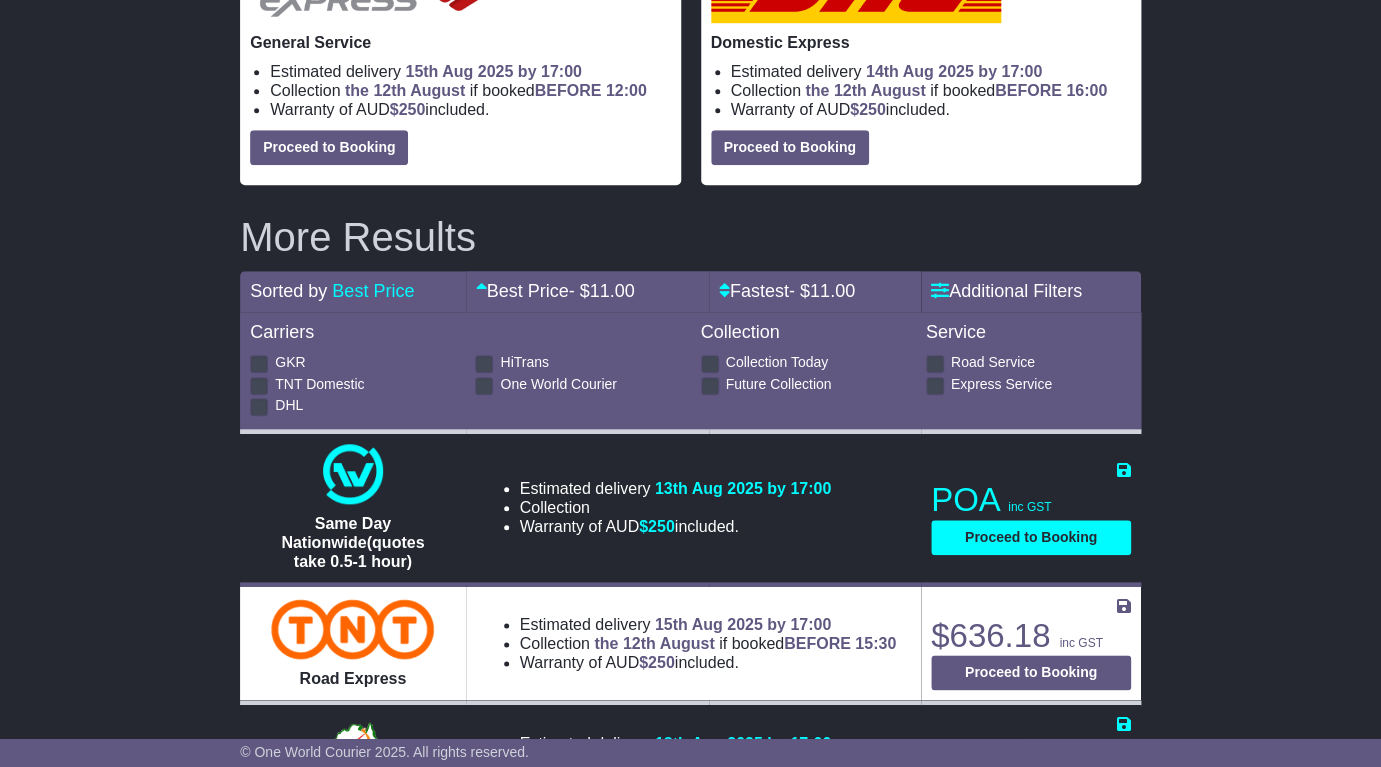 click at bounding box center [710, 364] 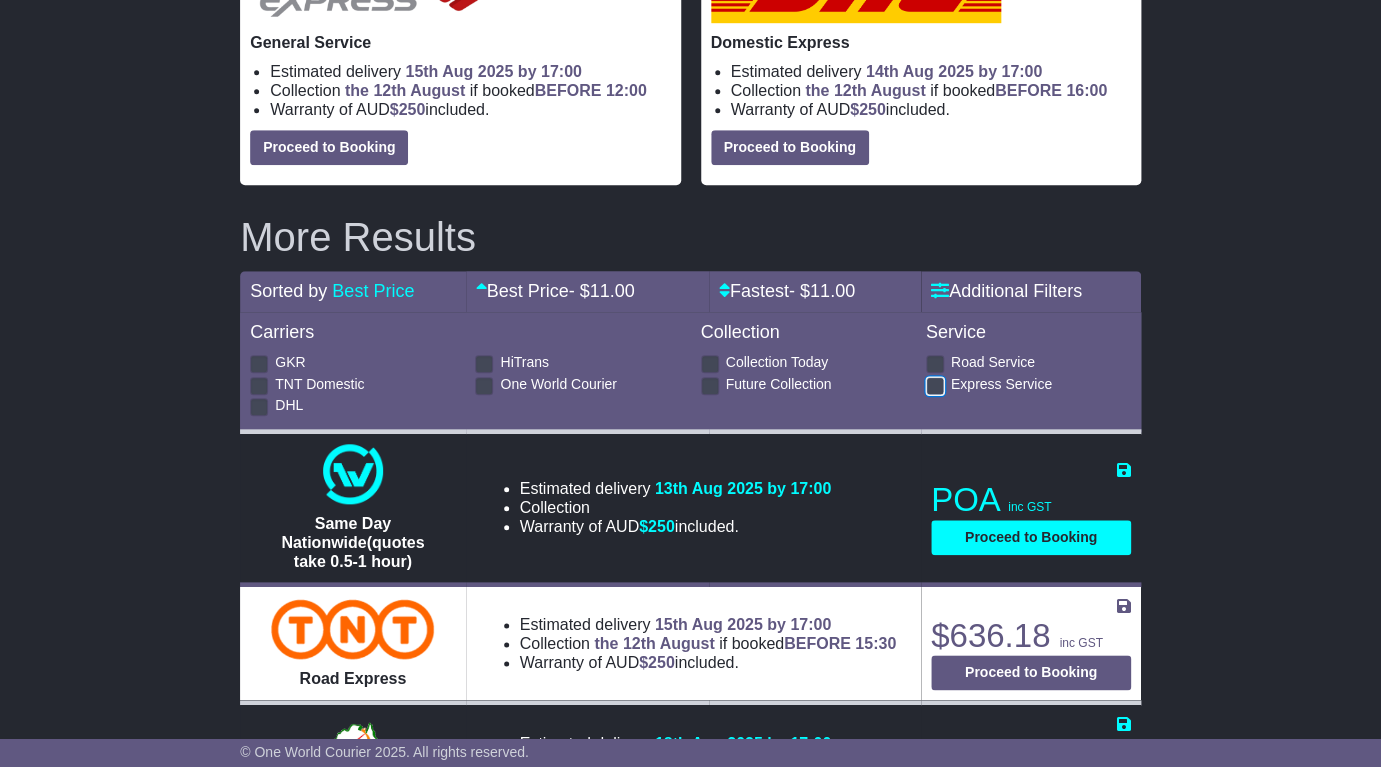 scroll, scrollTop: 444, scrollLeft: 0, axis: vertical 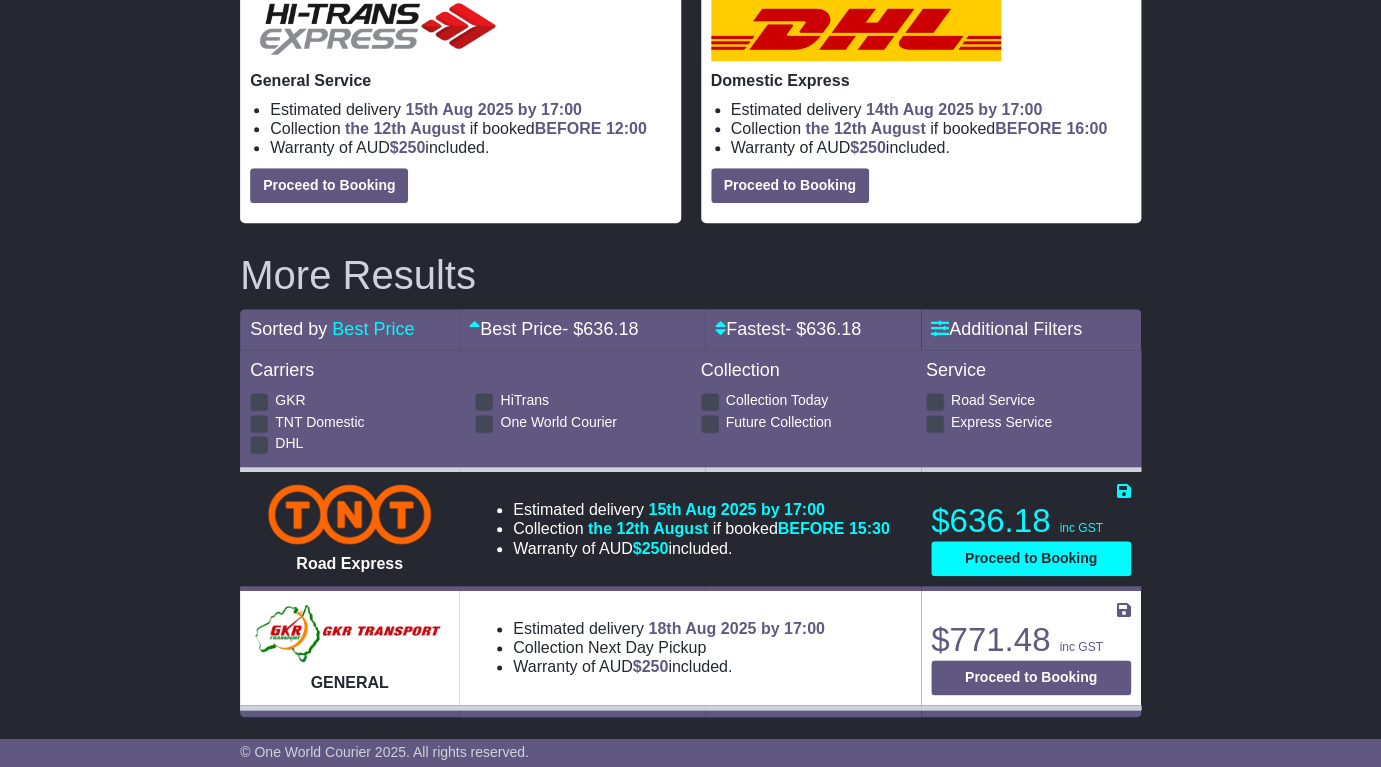 click on "NORTHGATE , 4013
POORAKA , 5095
1   item
2.244
m 3
in 3
200" at bounding box center (690, 217) 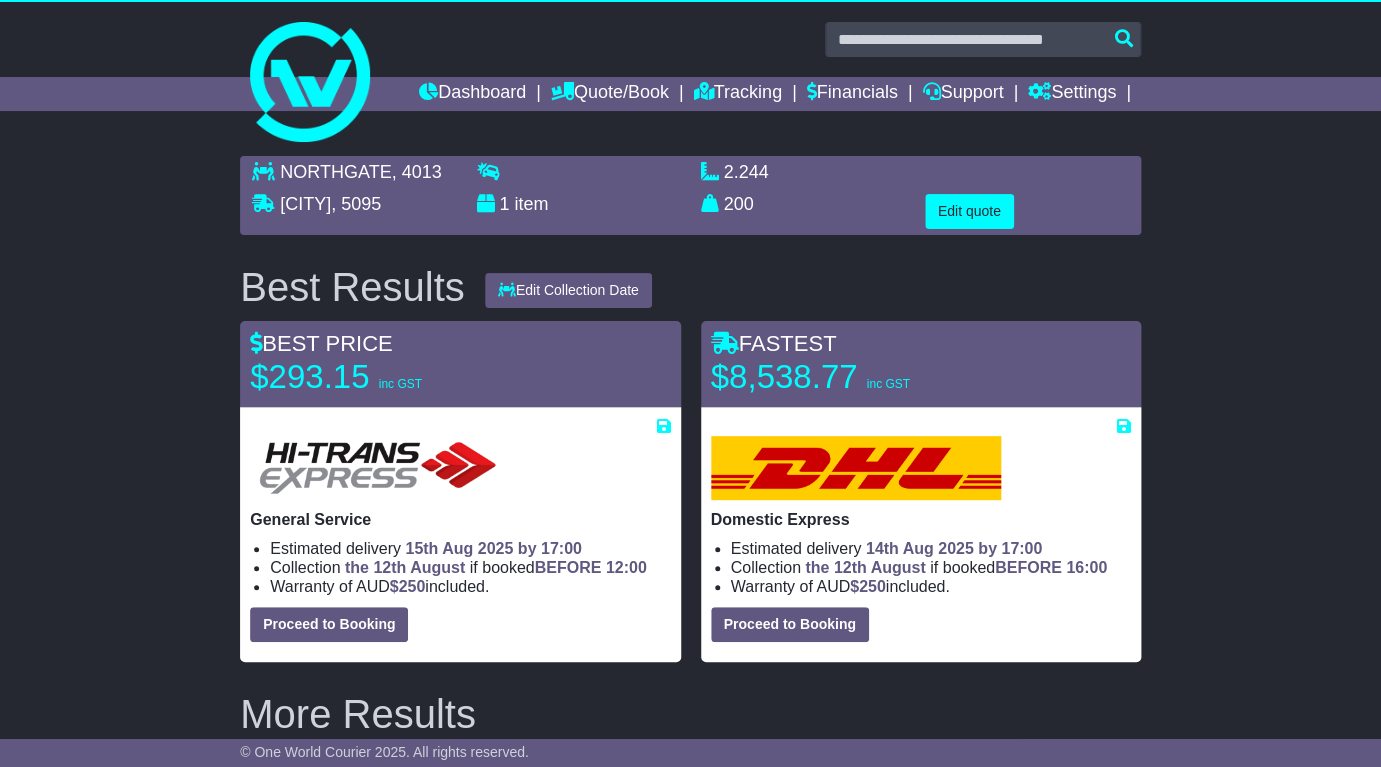 scroll, scrollTop: 0, scrollLeft: 0, axis: both 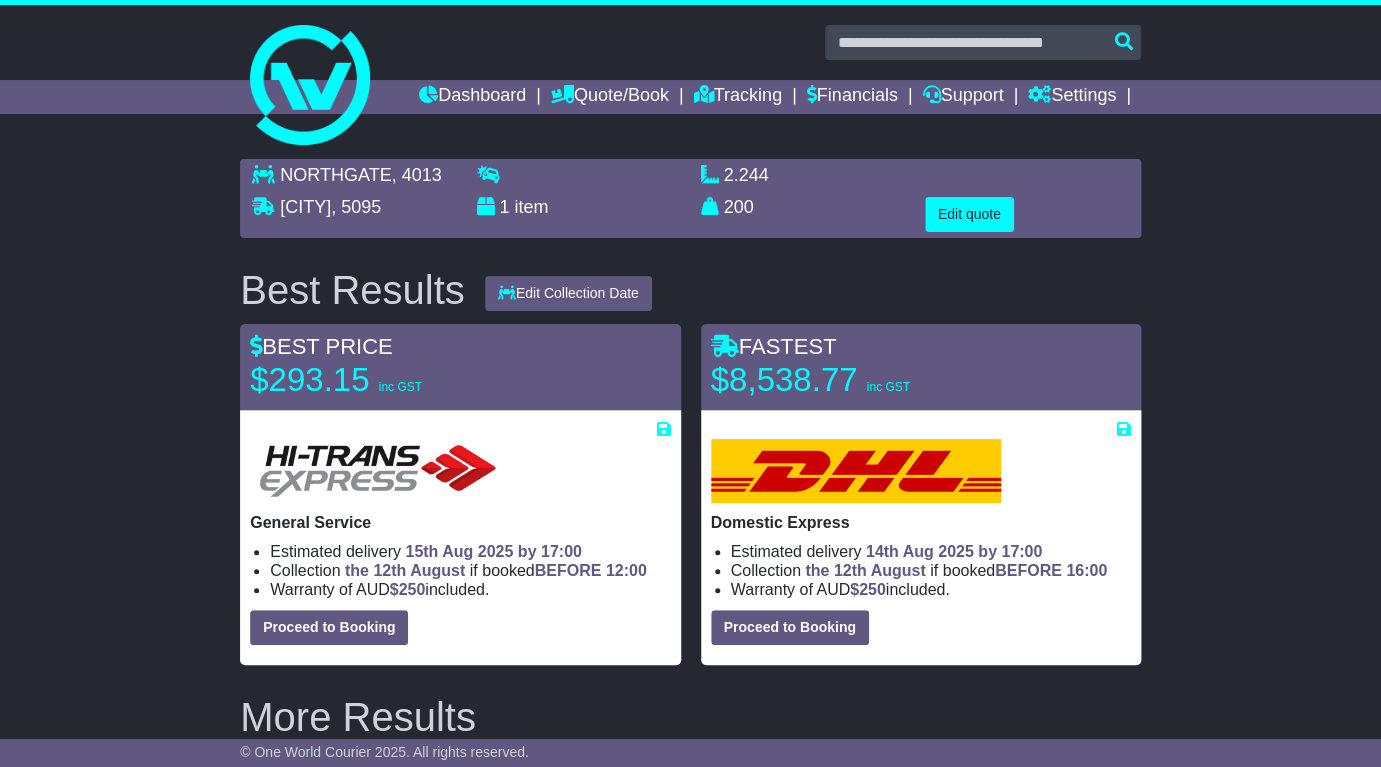 click on "Best Results
Edit Collection Date
08 Aug 2025
11 Aug 2025
12 Aug 2025
13 Aug 2025
14 Aug 2025" at bounding box center [690, 290] 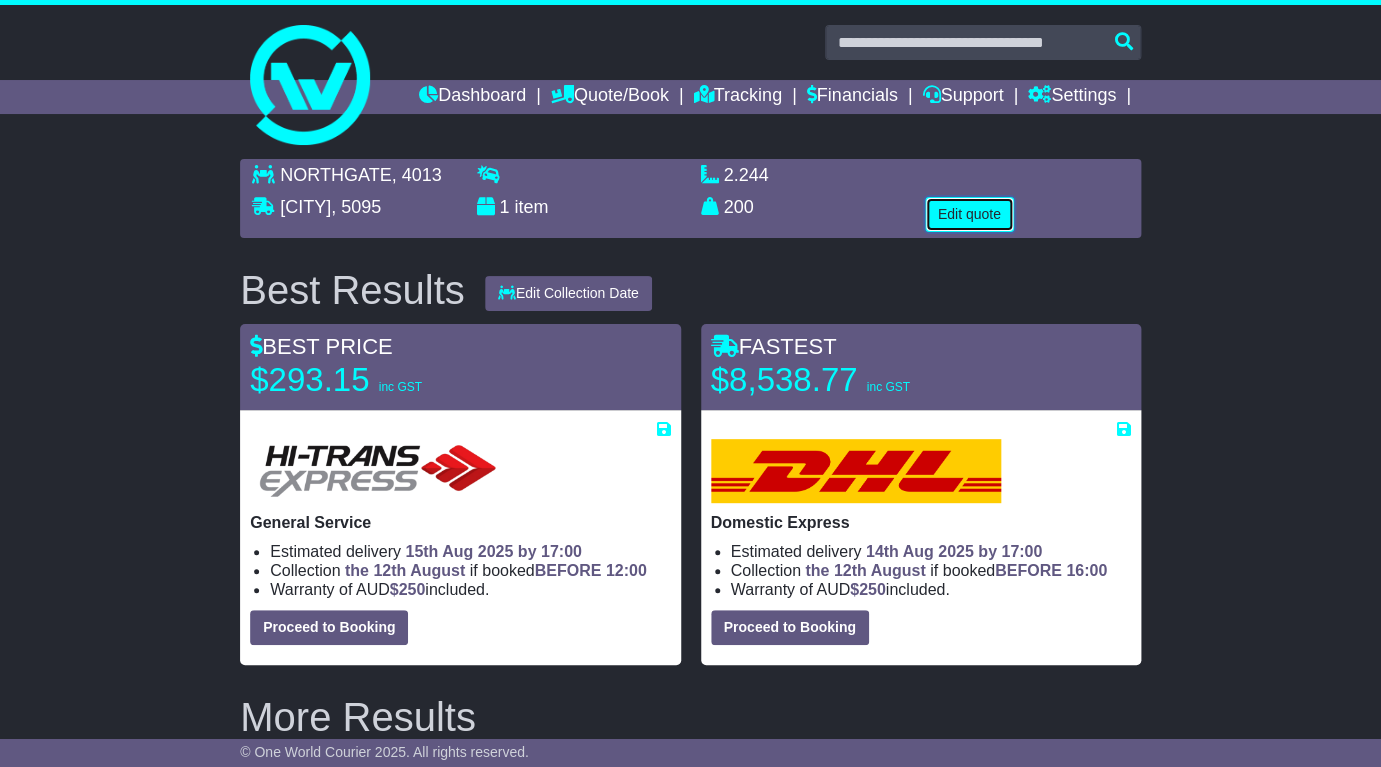click on "Edit quote" at bounding box center [969, 214] 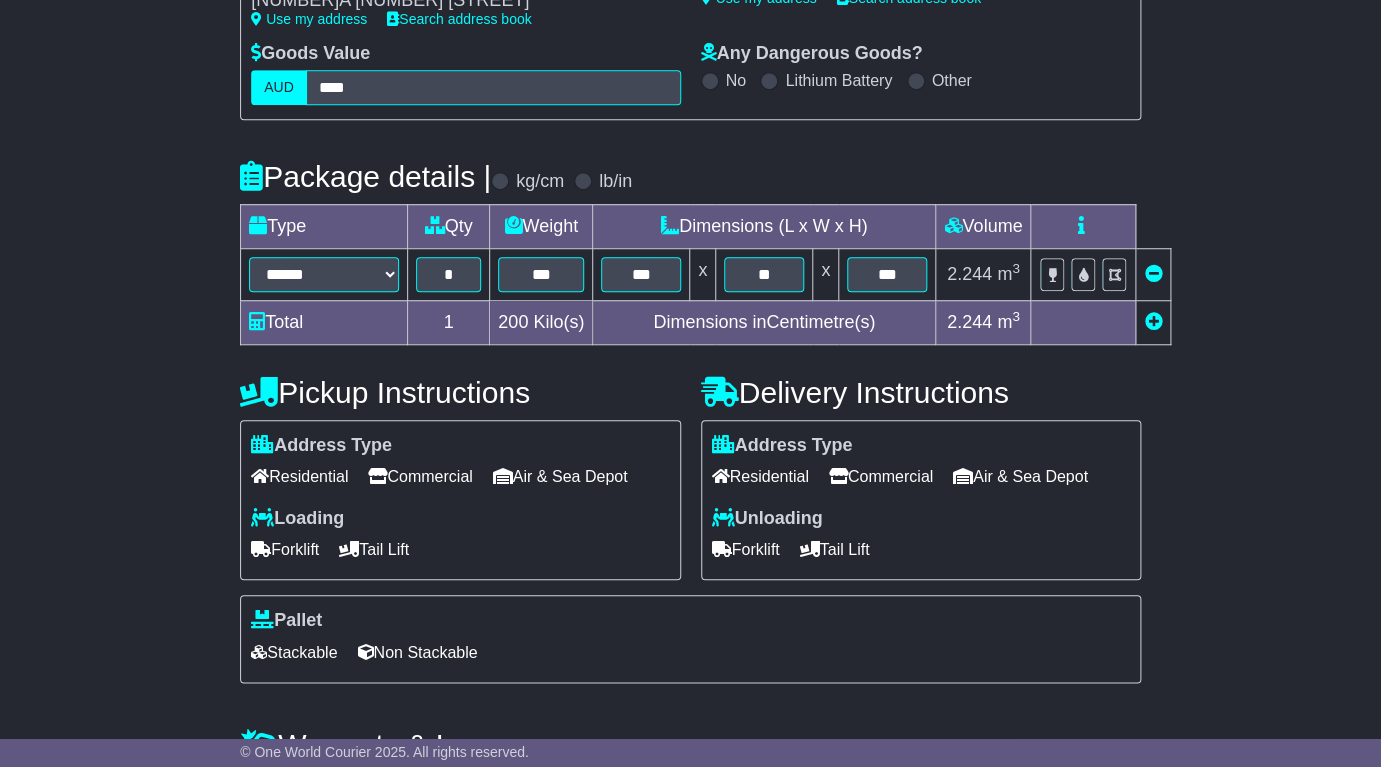 scroll, scrollTop: 396, scrollLeft: 0, axis: vertical 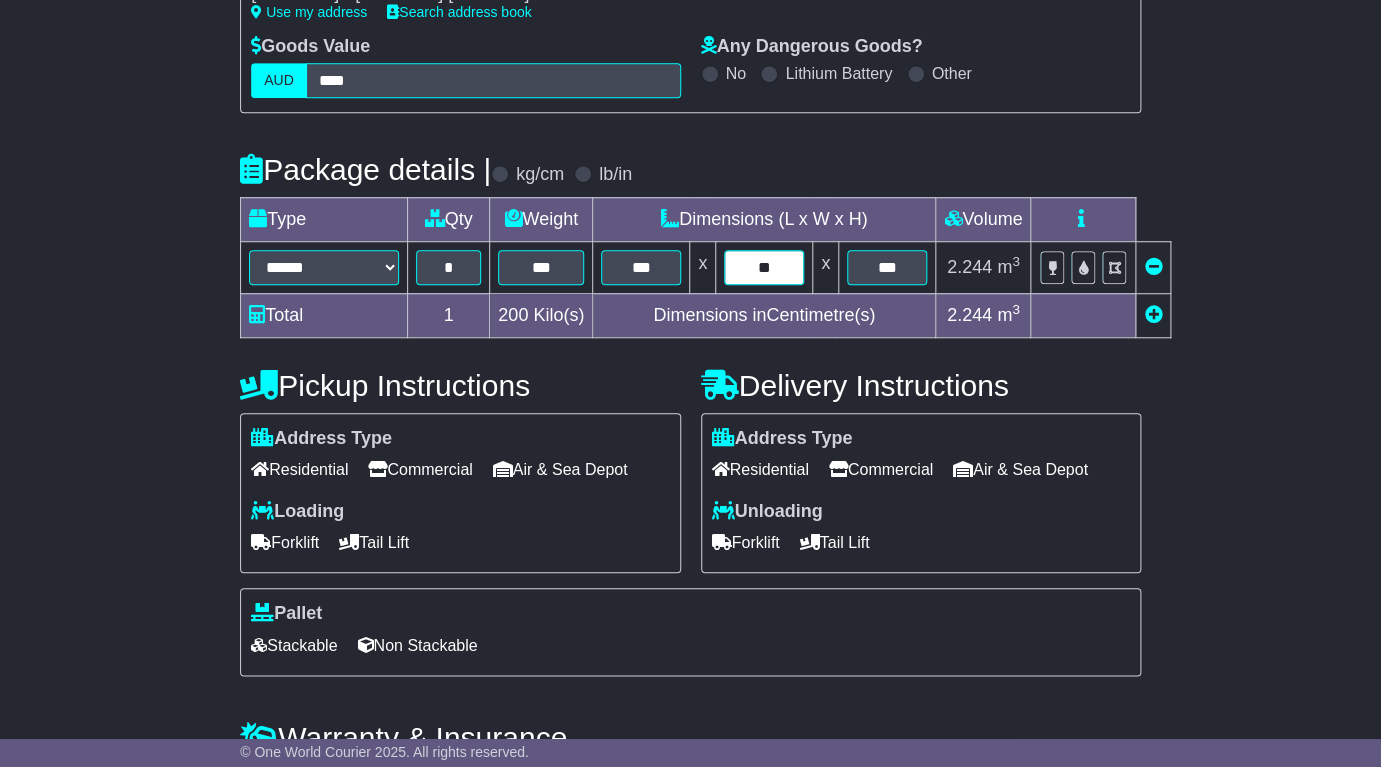 click on "**" at bounding box center [764, 267] 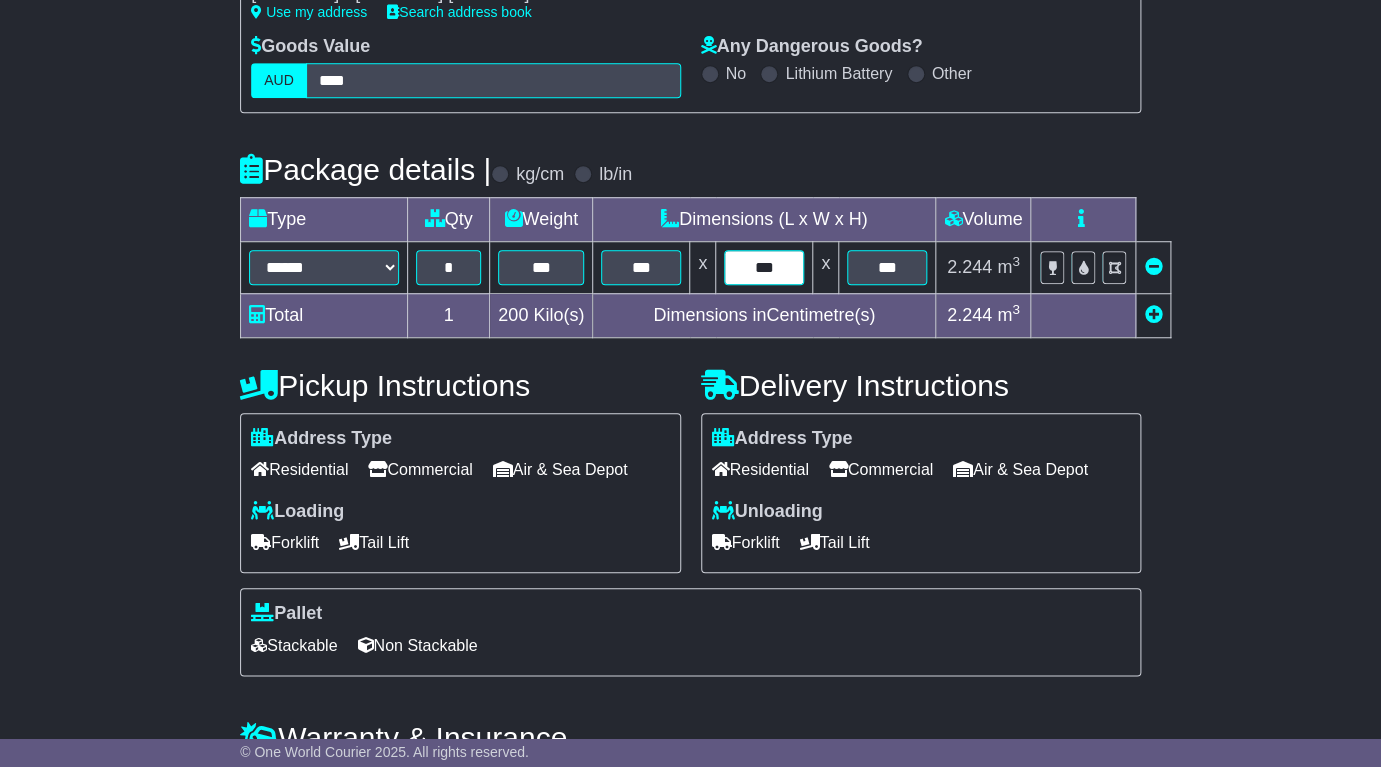 type on "***" 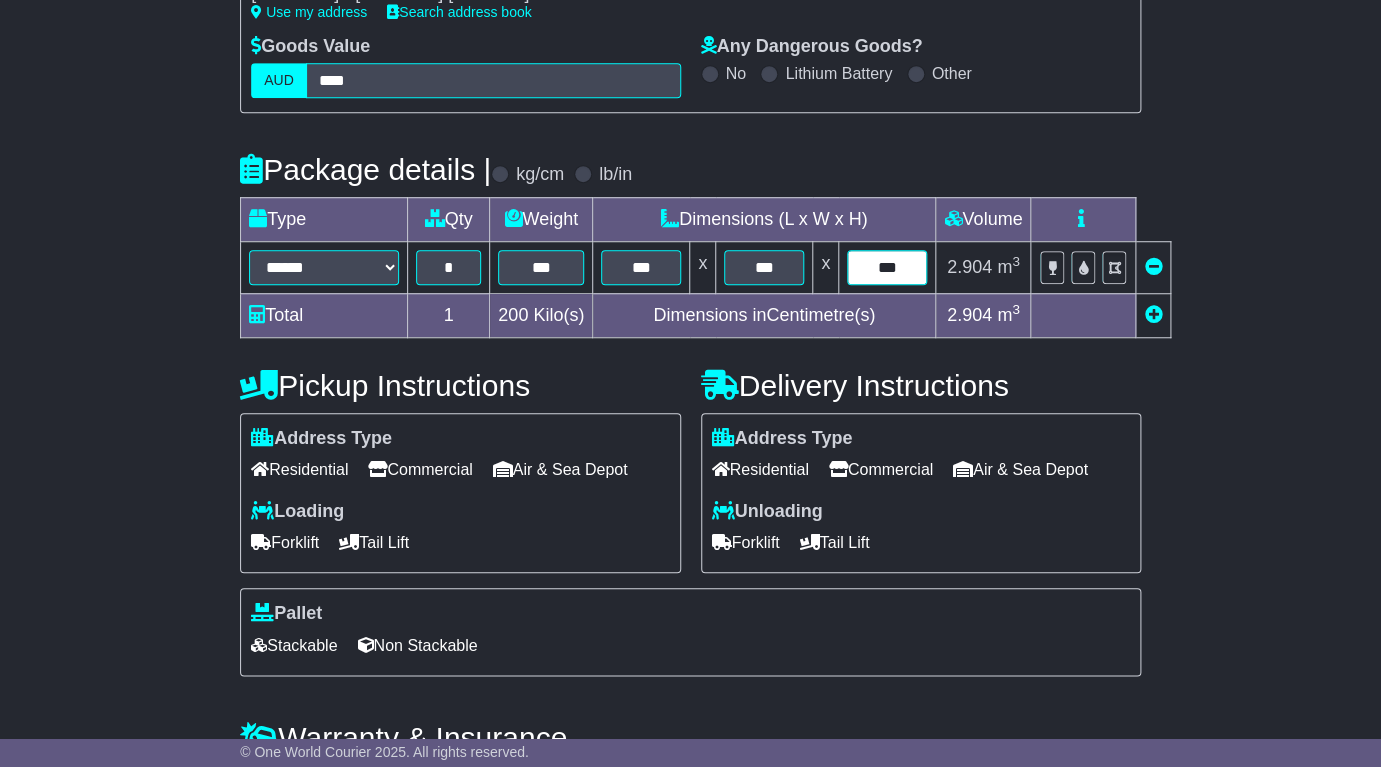 type on "***" 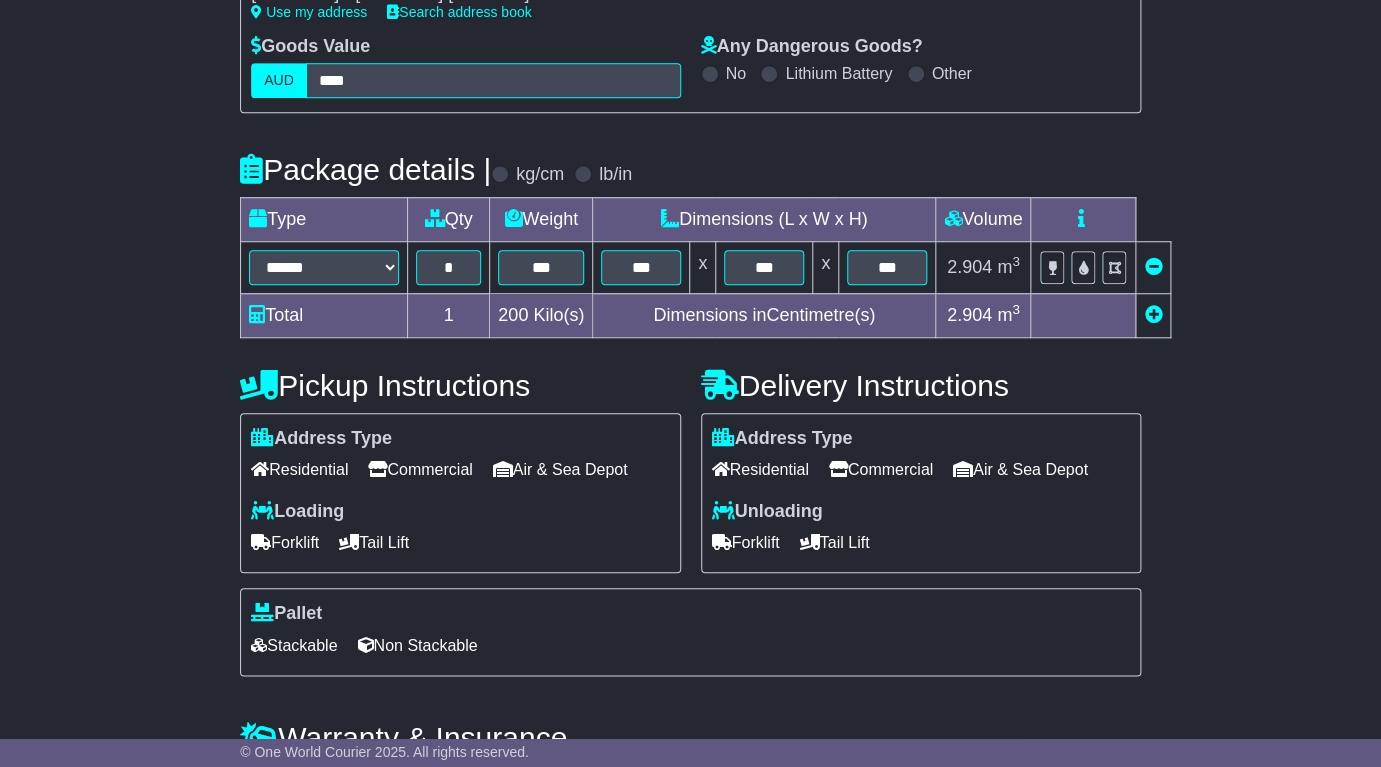 scroll, scrollTop: 755, scrollLeft: 0, axis: vertical 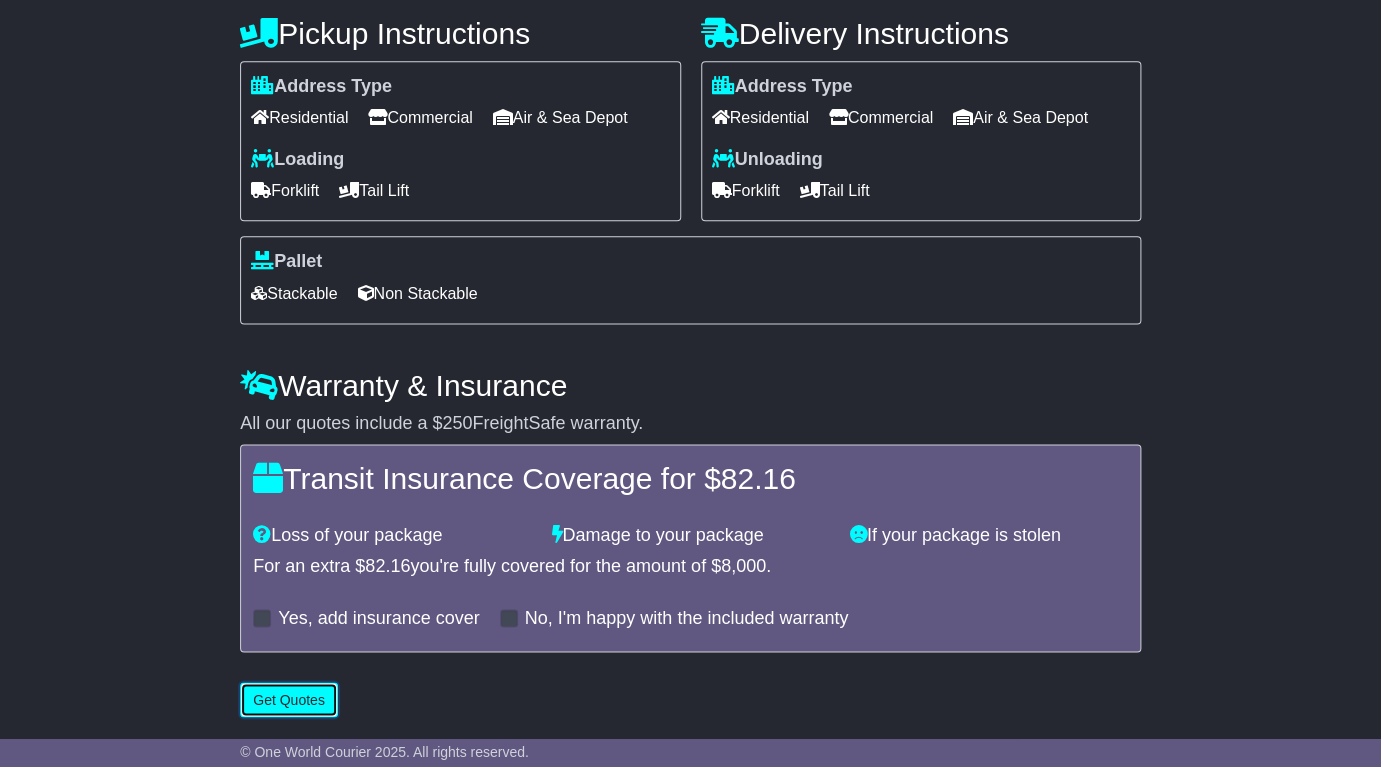 click on "Get Quotes" at bounding box center (289, 699) 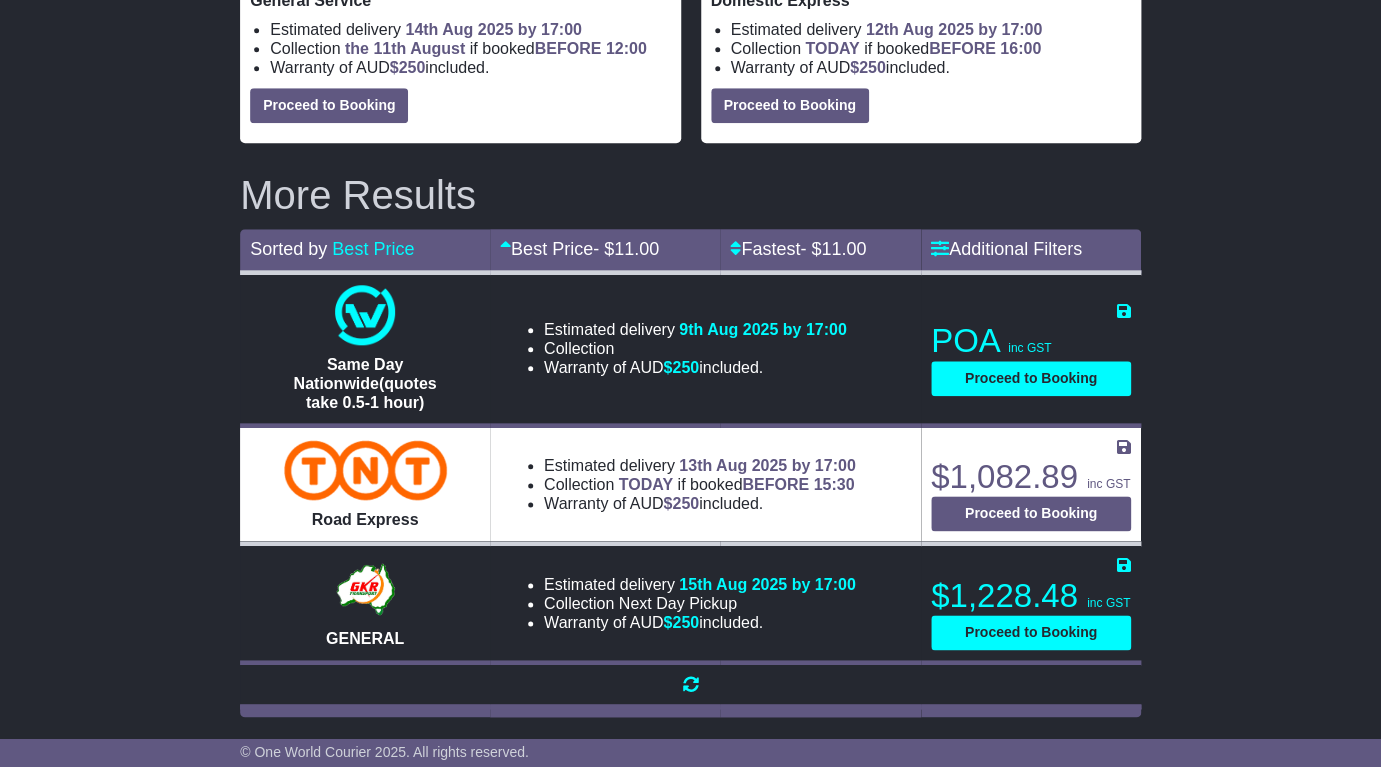 scroll, scrollTop: 0, scrollLeft: 0, axis: both 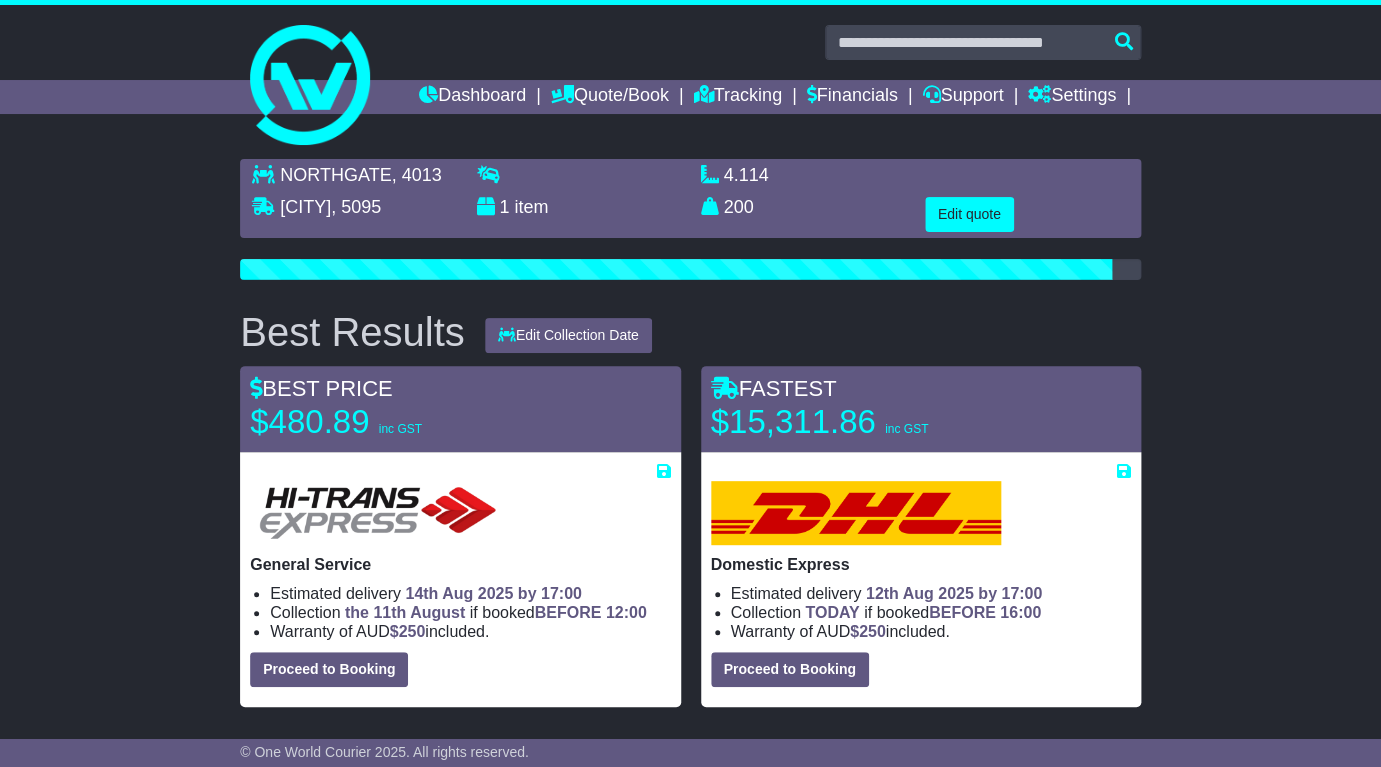 click on "NORTHGATE , 4013
POORAKA , 5095
1   item
4.114
m 3
in 3
200" at bounding box center (690, 720) 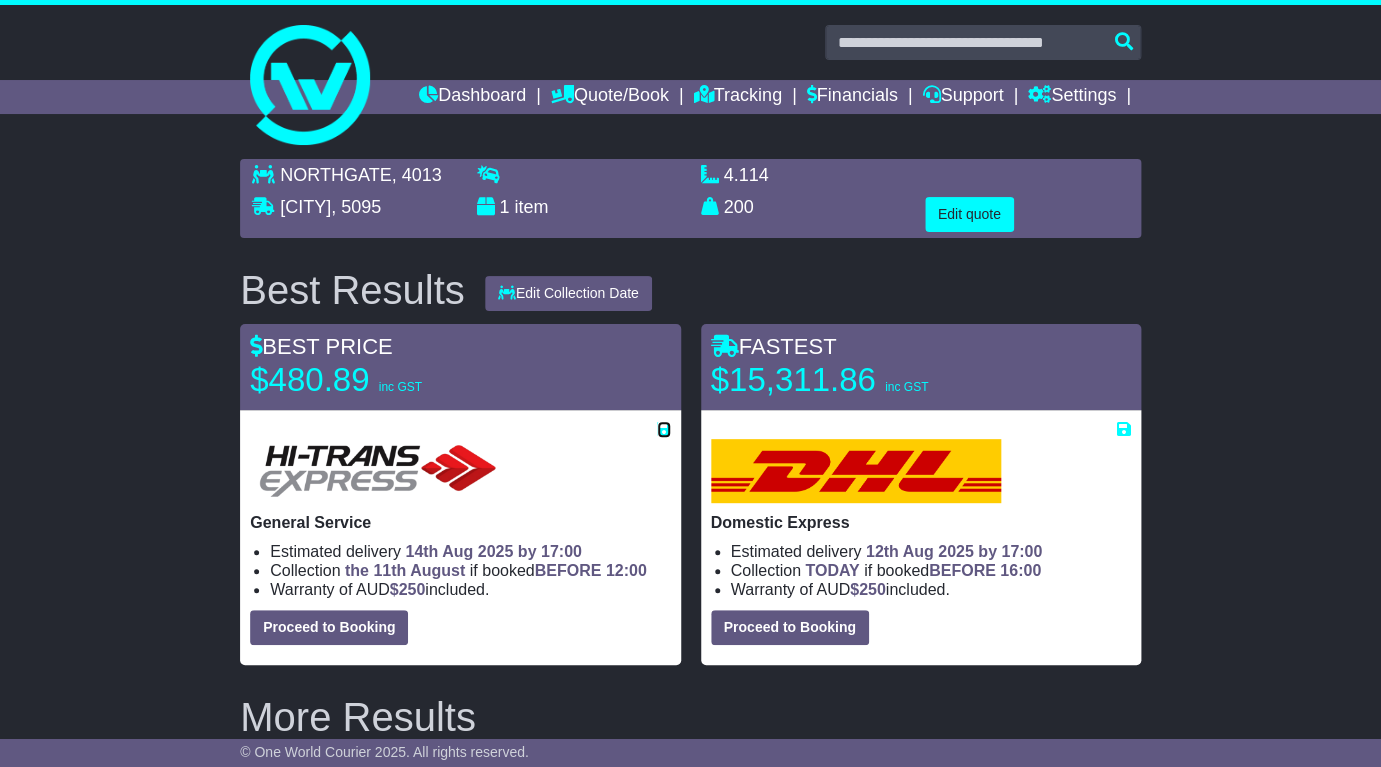 click at bounding box center [664, 429] 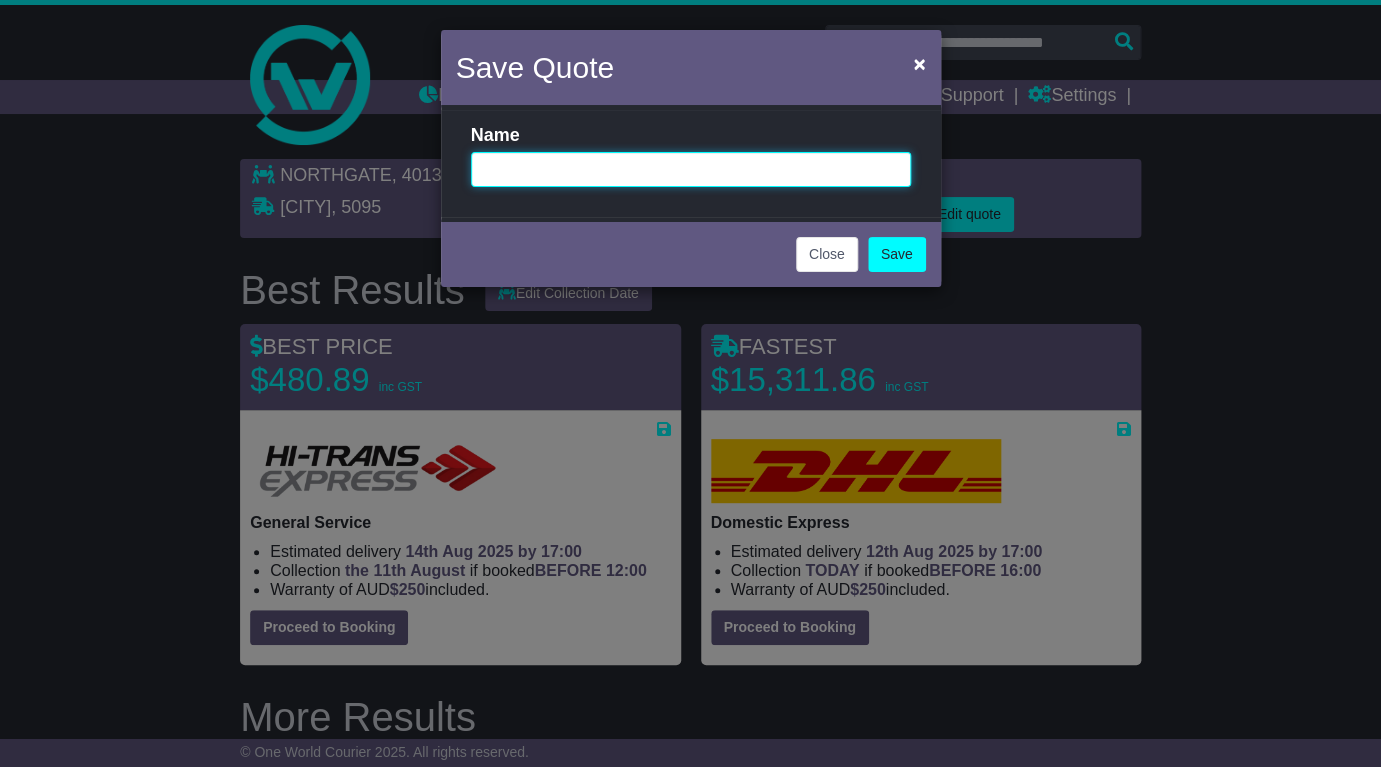 click at bounding box center (691, 169) 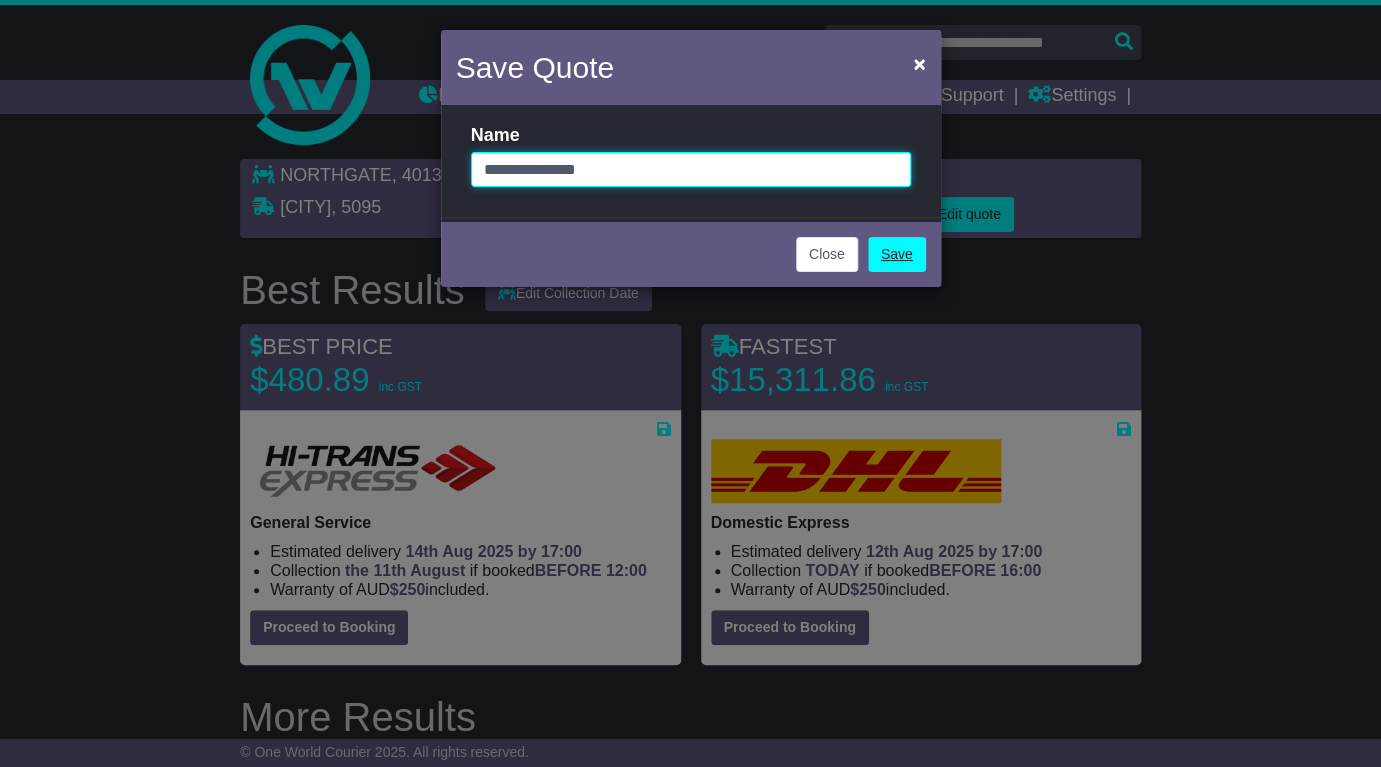 type on "**********" 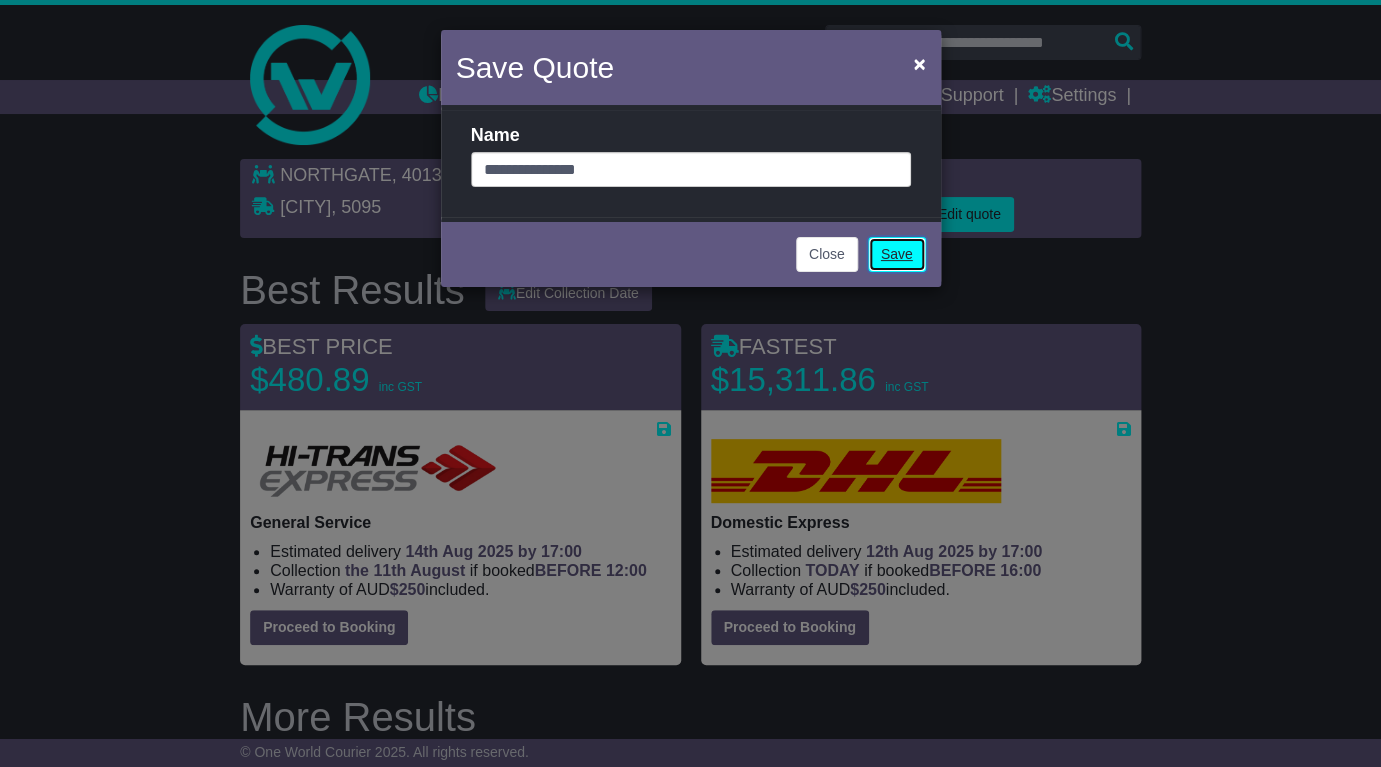 click on "Save" at bounding box center (897, 254) 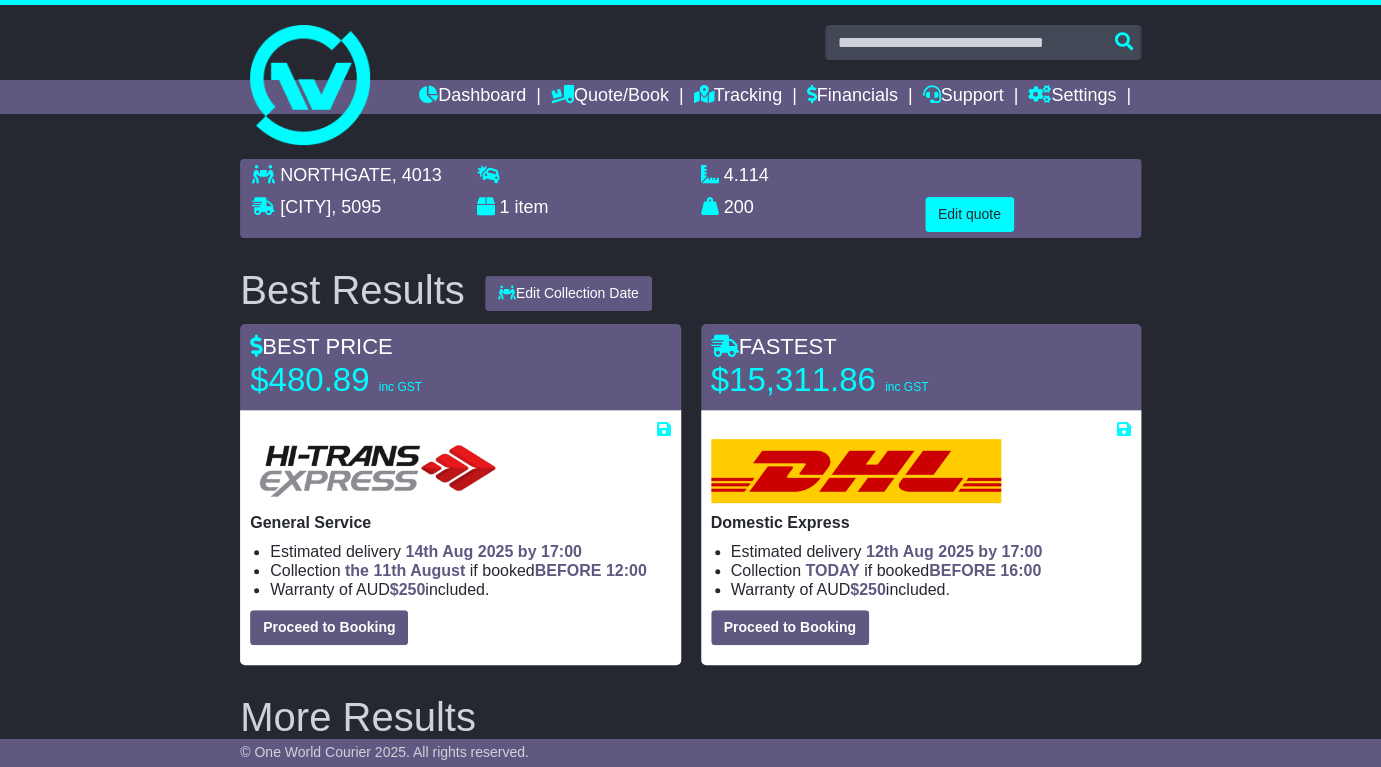 click on "NORTHGATE , 4013
POORAKA , 5095
1   item
4.114
m 3
in 3
200" at bounding box center [690, 677] 